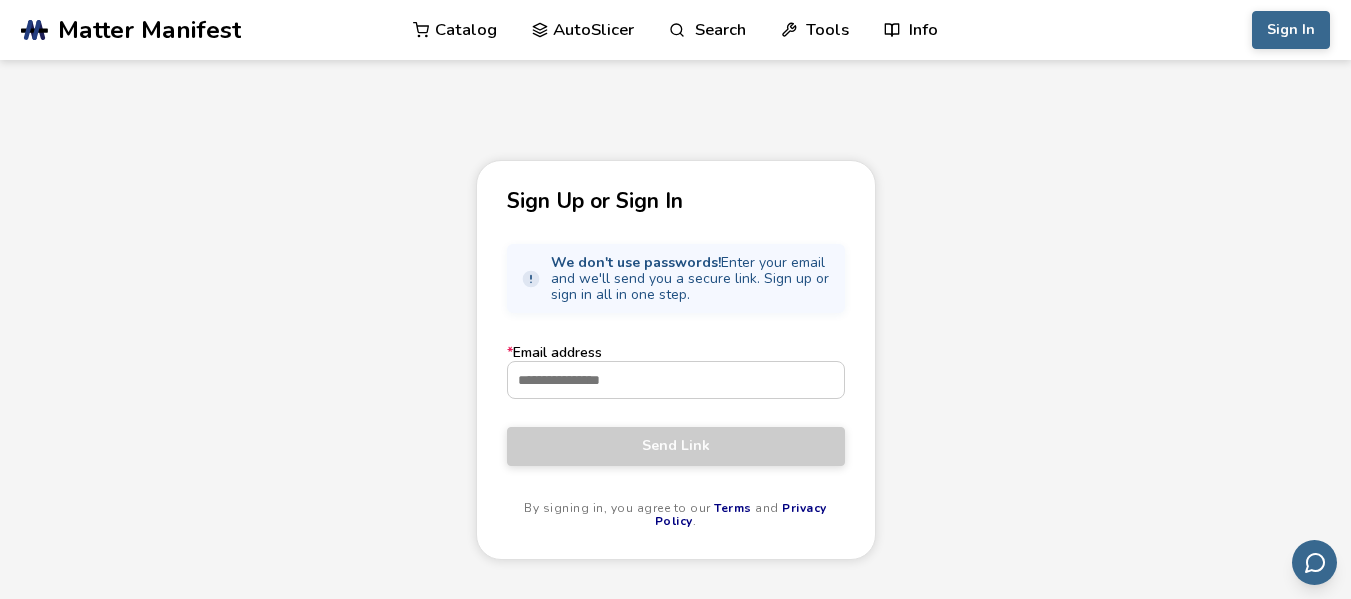 scroll, scrollTop: 0, scrollLeft: 0, axis: both 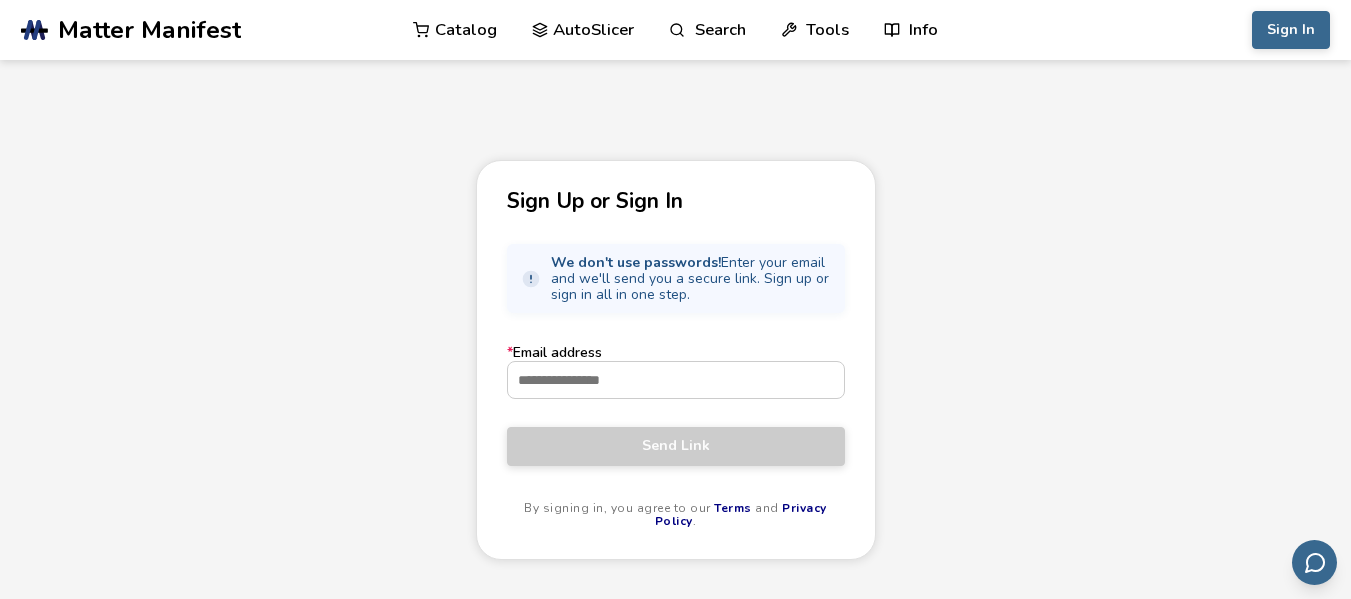 click on "* Email address" at bounding box center [676, 380] 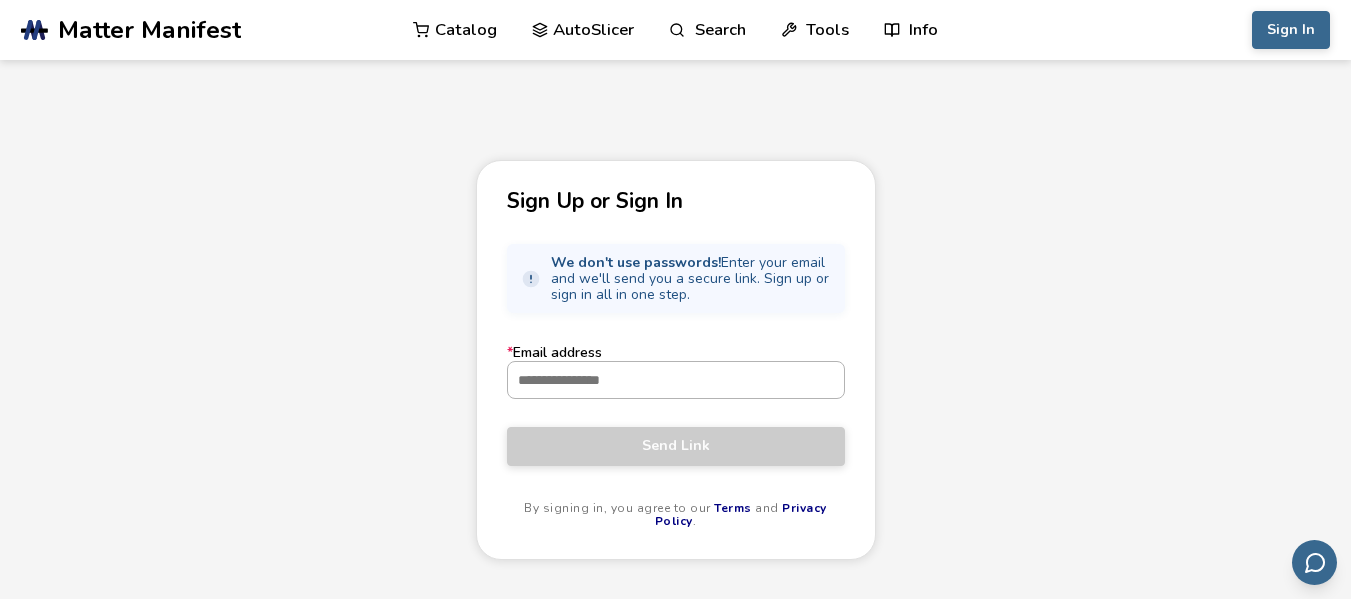 click on "* Email address" at bounding box center (676, 380) 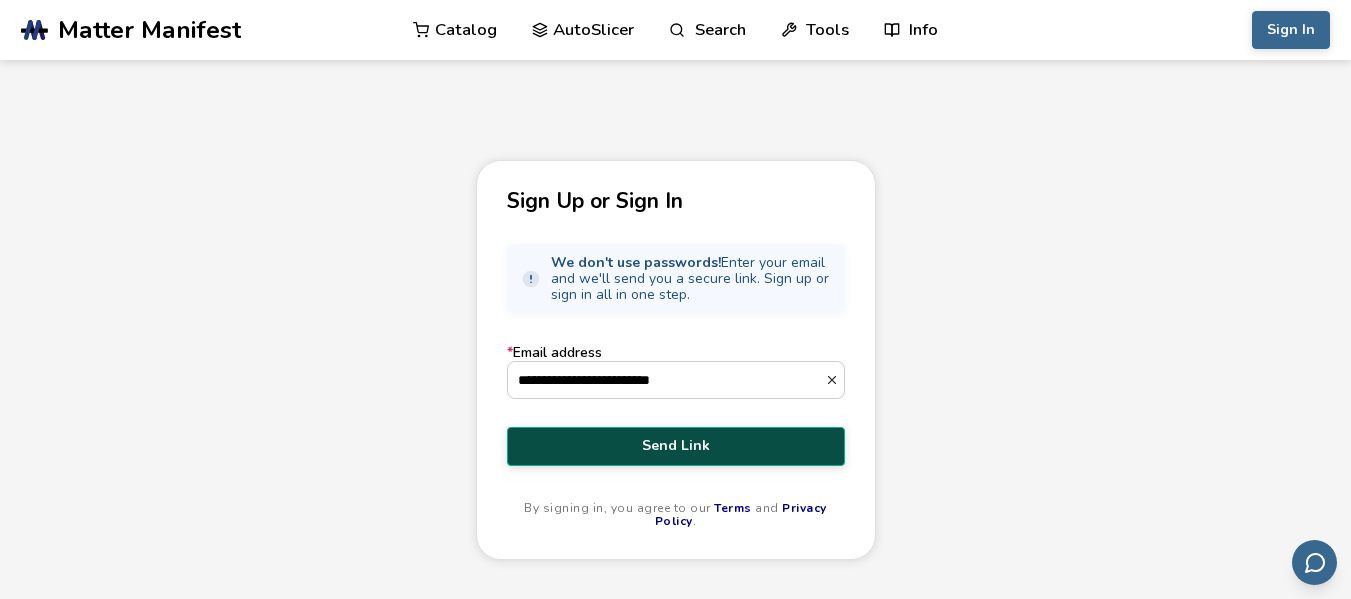 type on "**********" 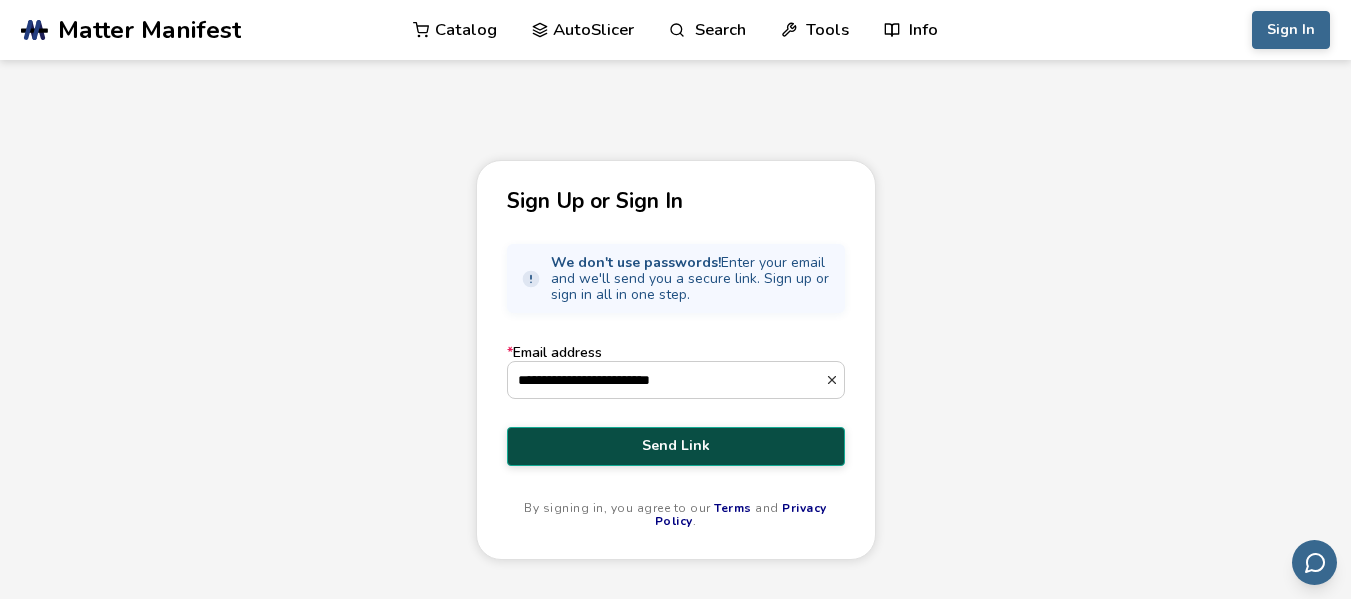 click on "Send Link" at bounding box center [676, 446] 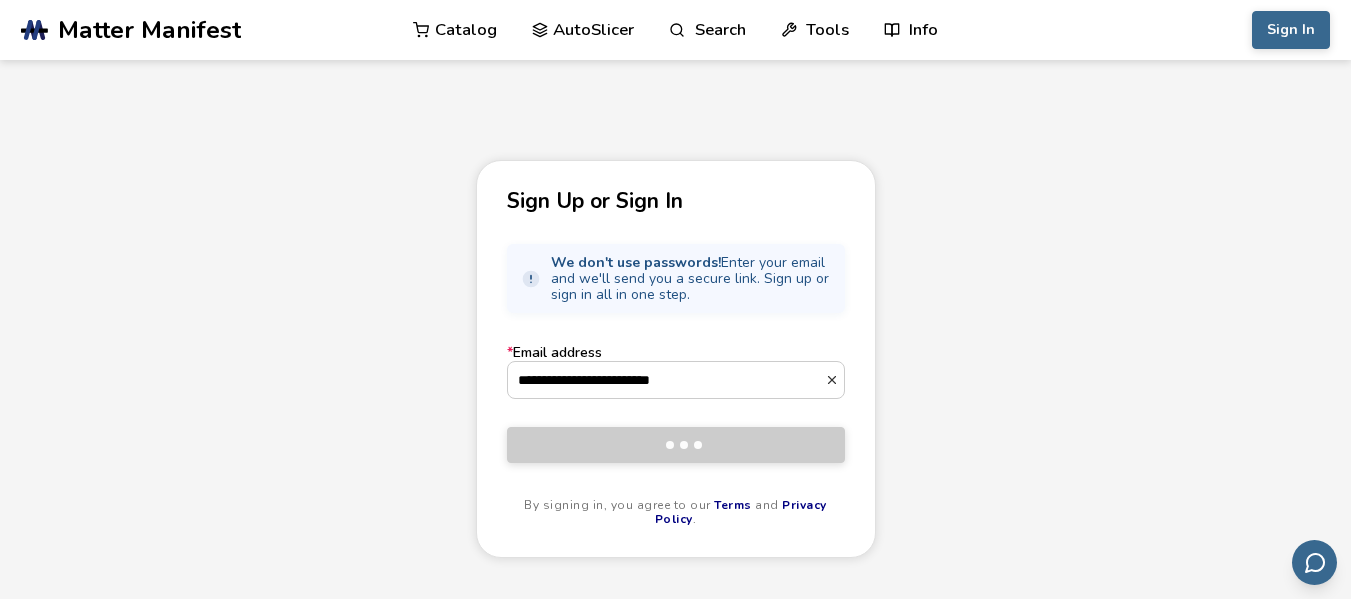 type 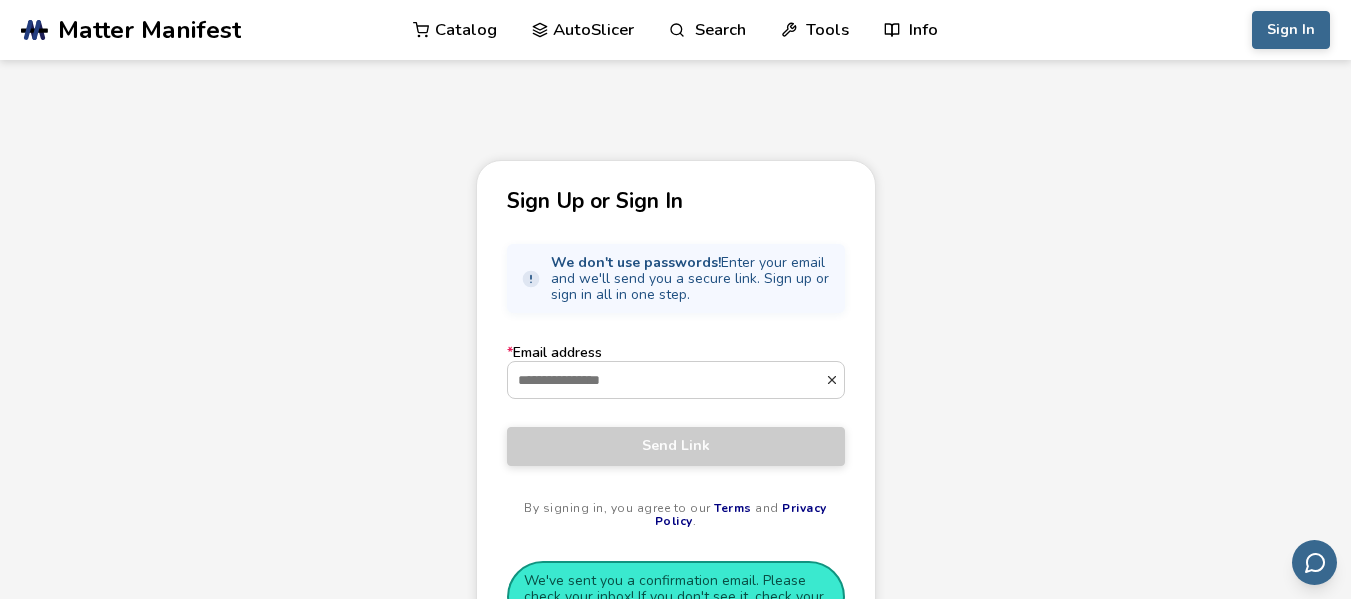 scroll, scrollTop: 2, scrollLeft: 0, axis: vertical 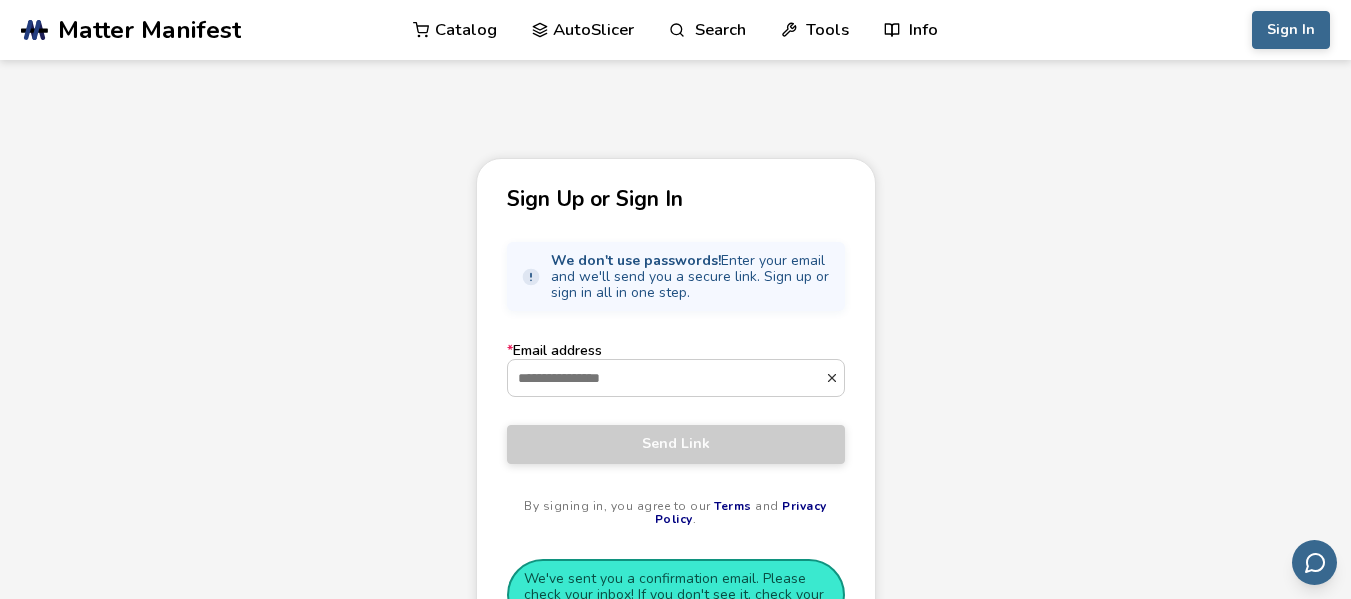 click on "Sign In Catalog AutoSlicer Search Tools Info Catalog AutoSlicer Search Tools Info" at bounding box center (1173, 30) 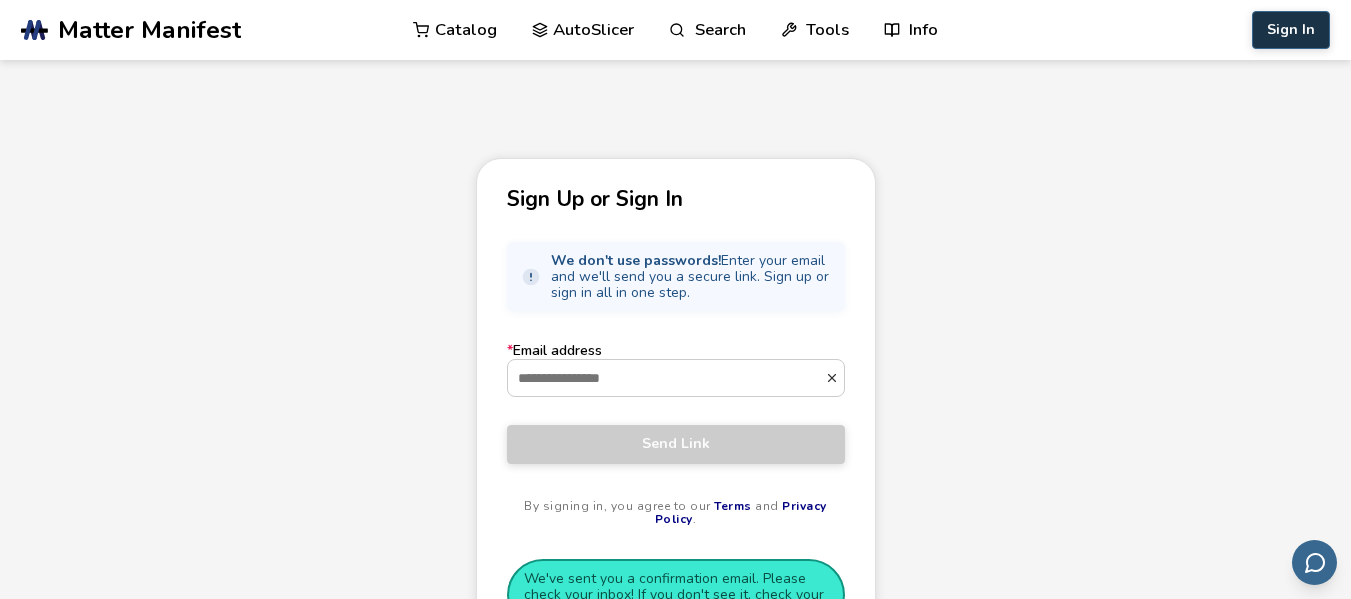 click on "Sign In" at bounding box center [1291, 30] 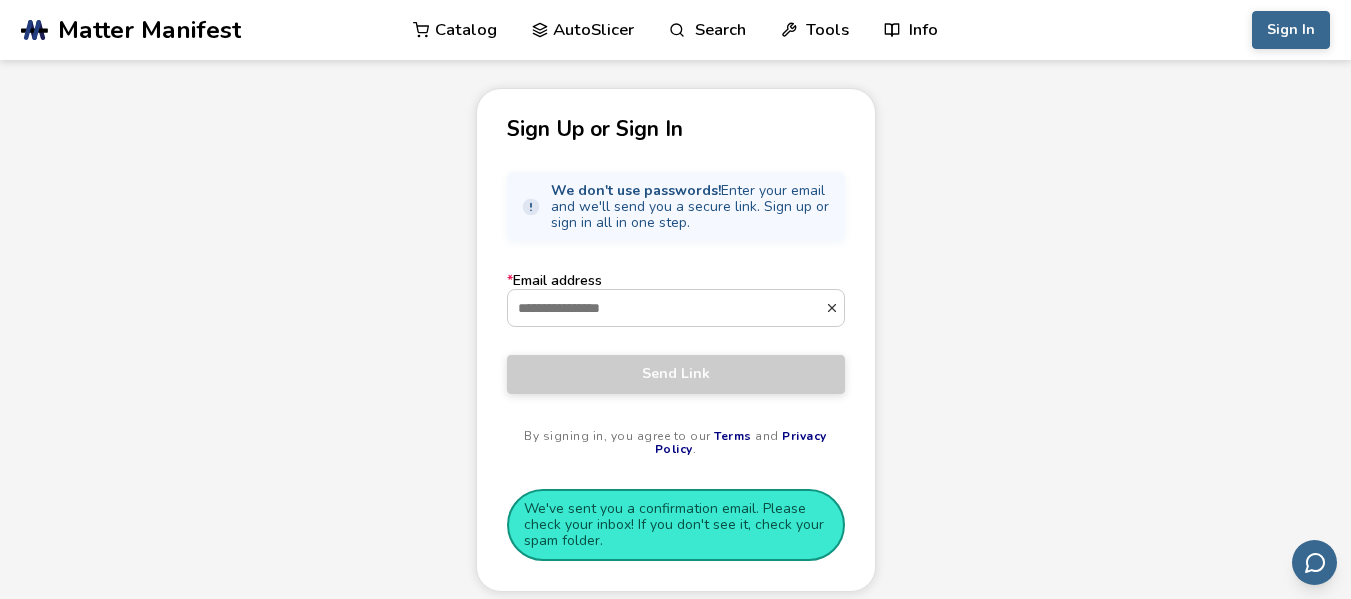 scroll, scrollTop: 73, scrollLeft: 0, axis: vertical 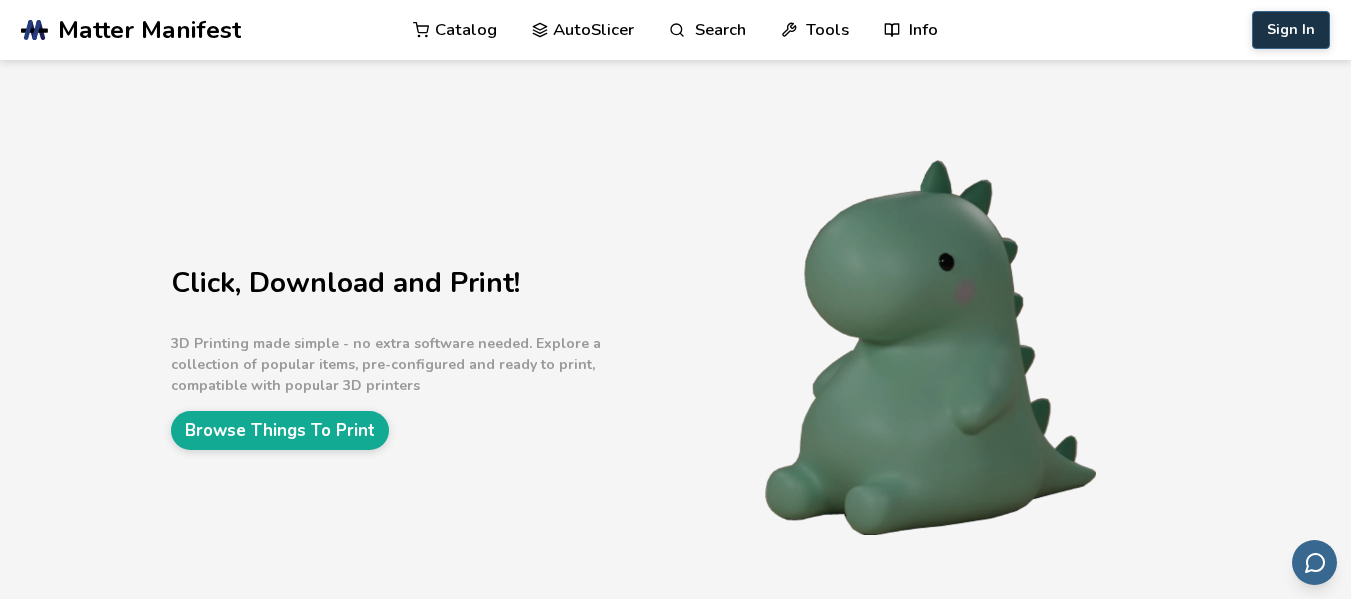 click on "Sign In" at bounding box center [1291, 30] 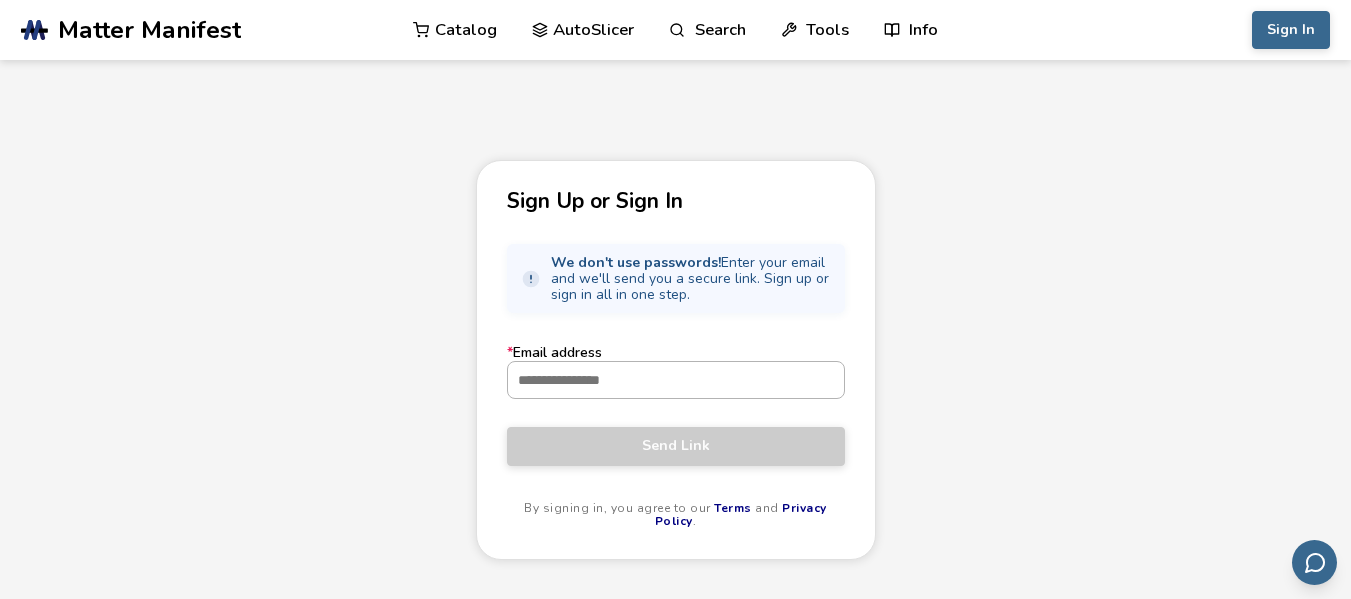 click on "* Email address" at bounding box center [676, 380] 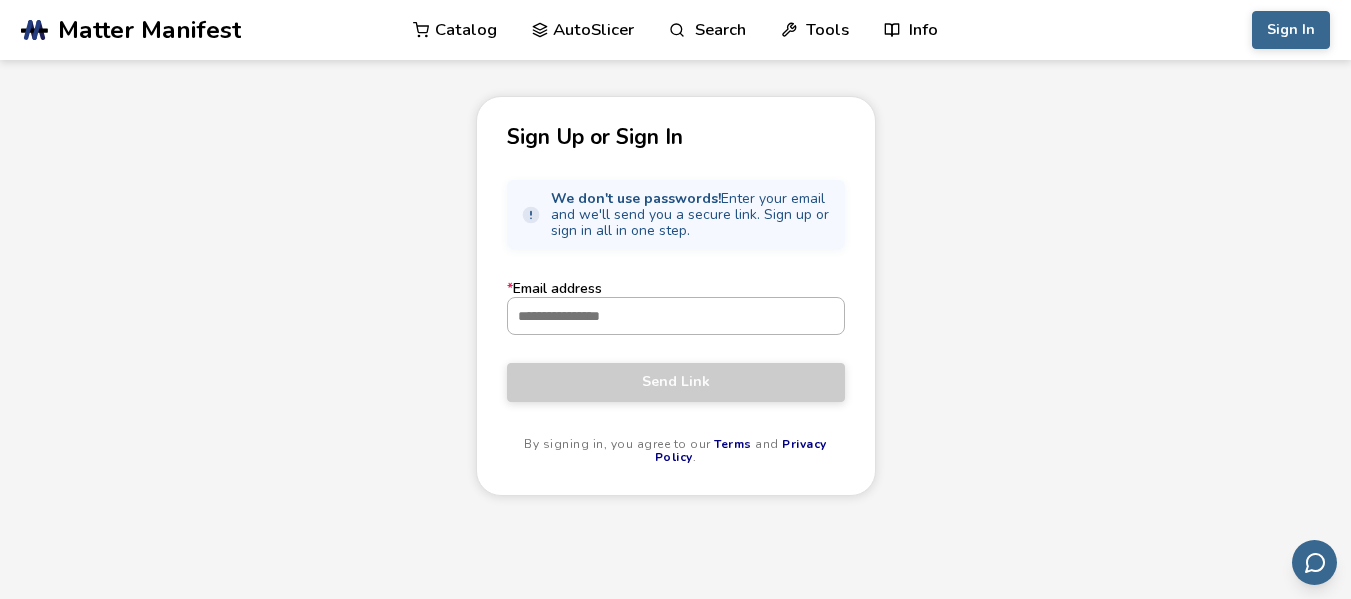 scroll, scrollTop: 79, scrollLeft: 0, axis: vertical 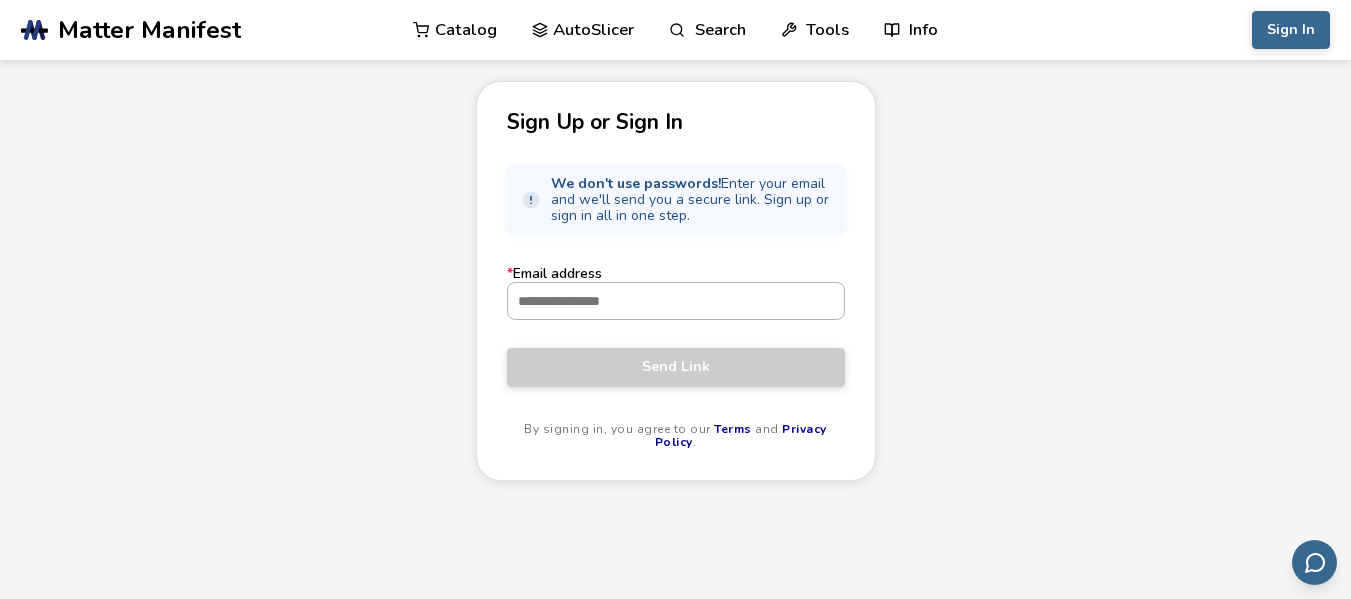 paste on "**********" 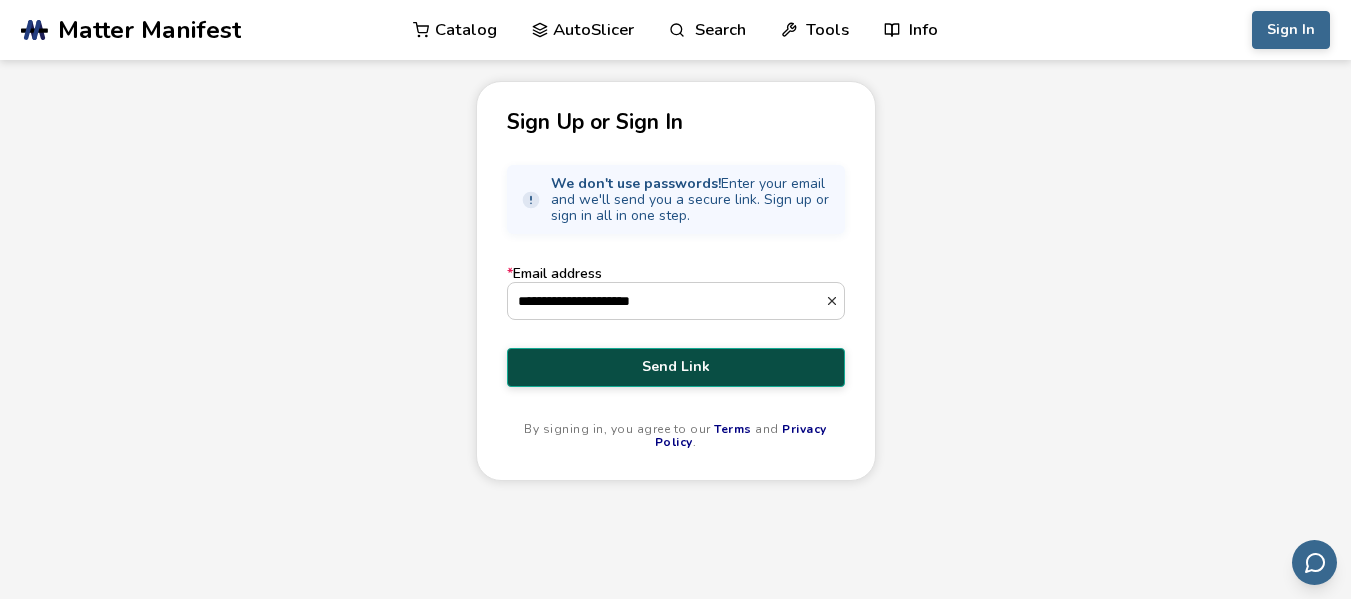 type on "**********" 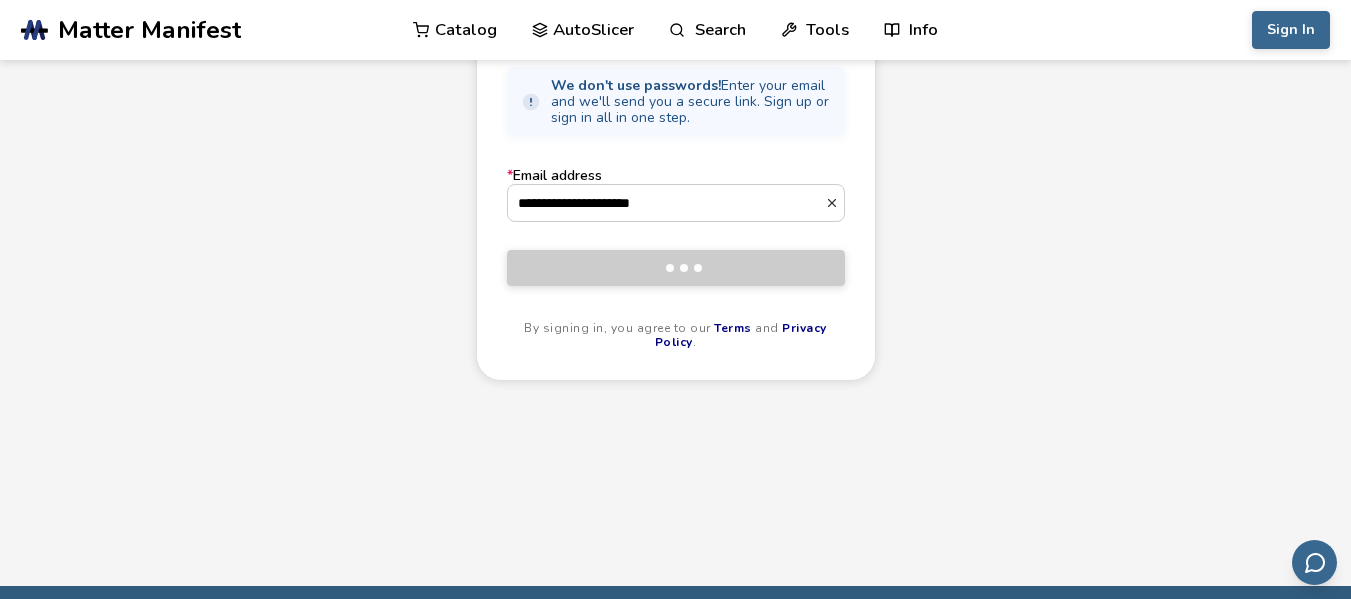 scroll, scrollTop: 0, scrollLeft: 0, axis: both 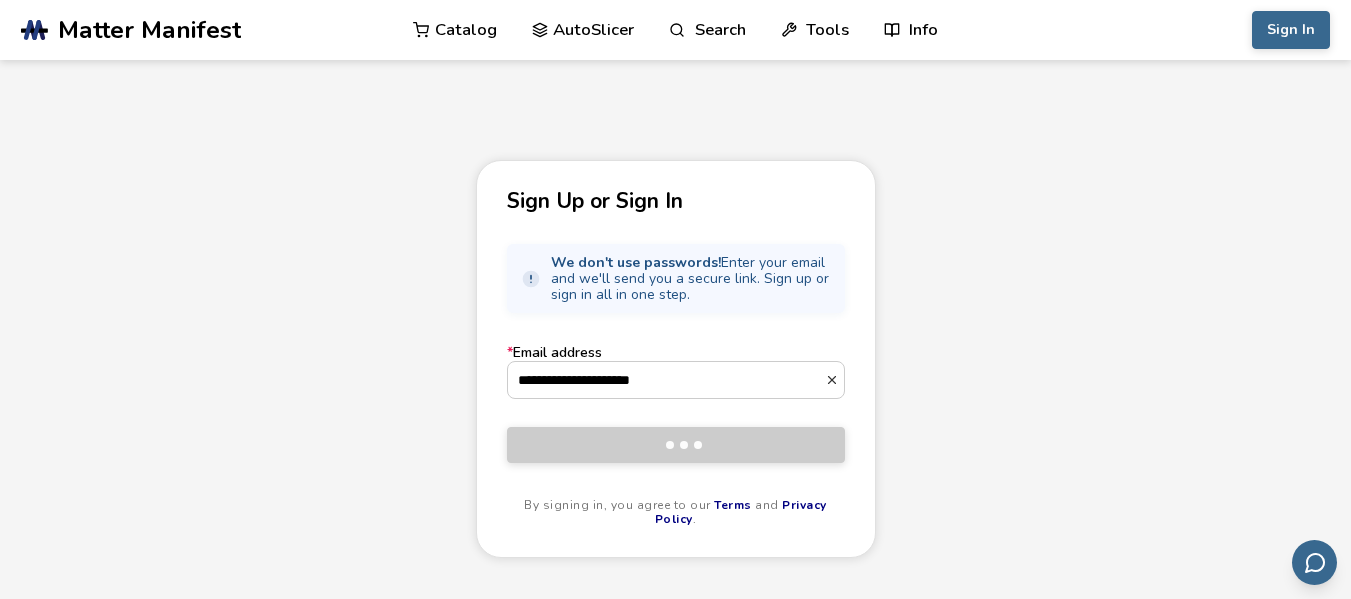 type 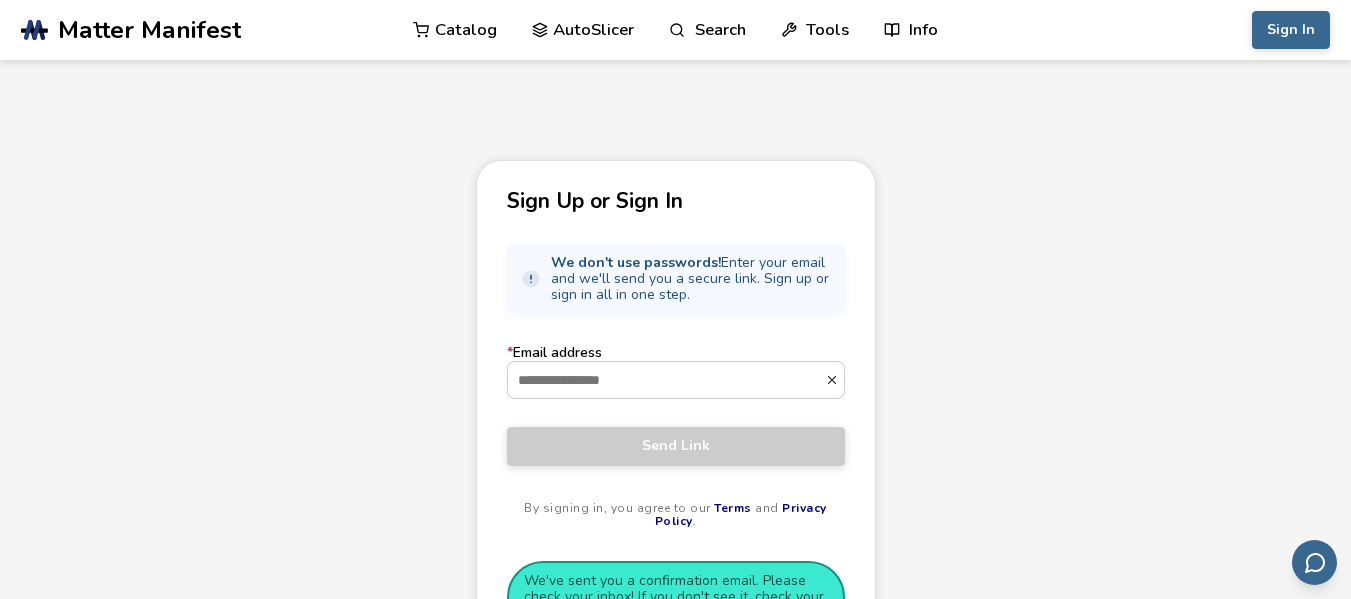 scroll, scrollTop: 29, scrollLeft: 0, axis: vertical 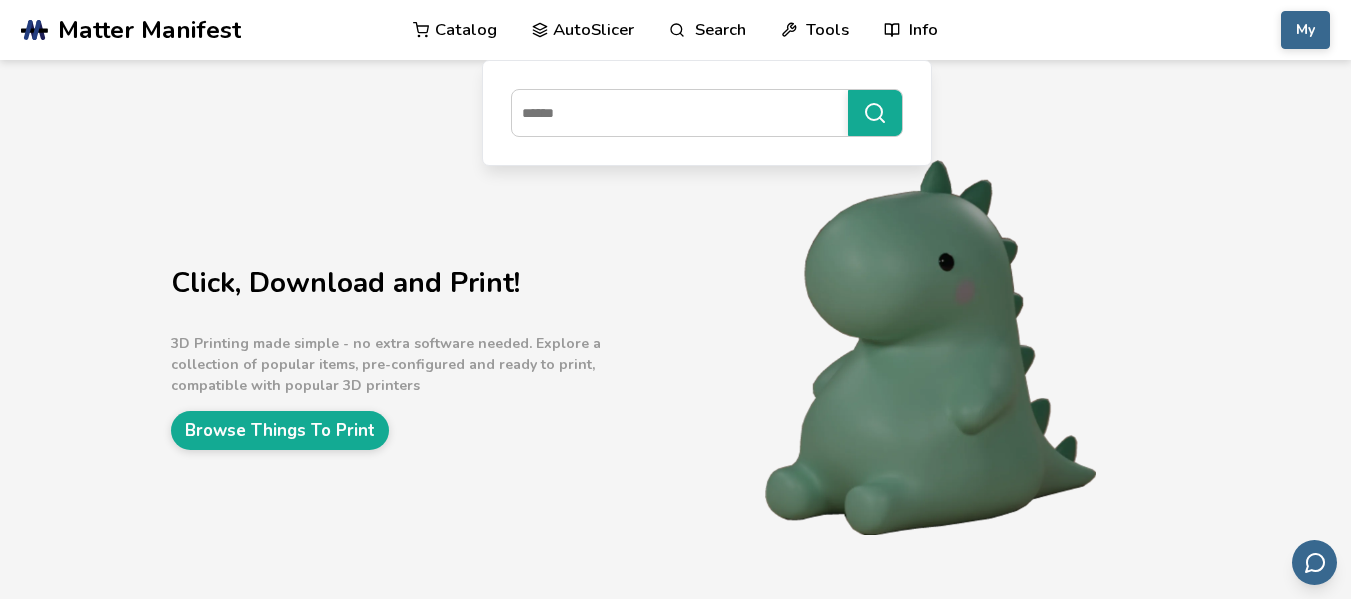 click on "AutoSlicer" at bounding box center [583, 30] 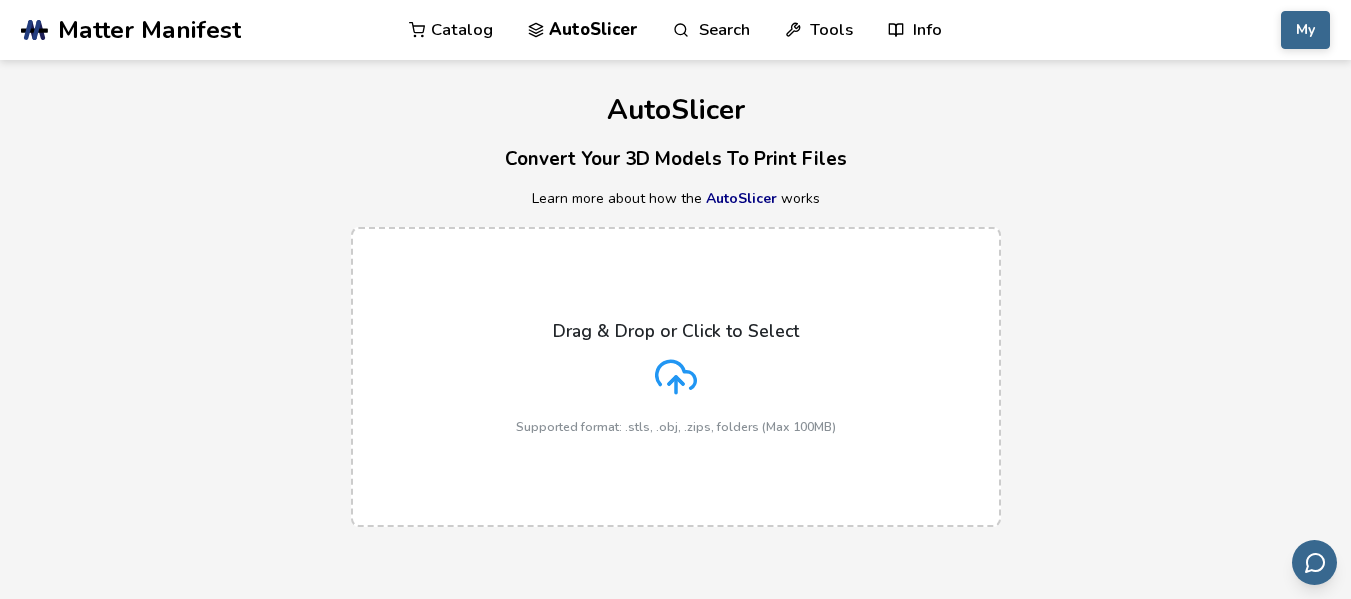 click on "Drag & Drop or Click to Select Supported format: .stls, .obj, .zips, folders (Max 100MB)" at bounding box center [676, 377] 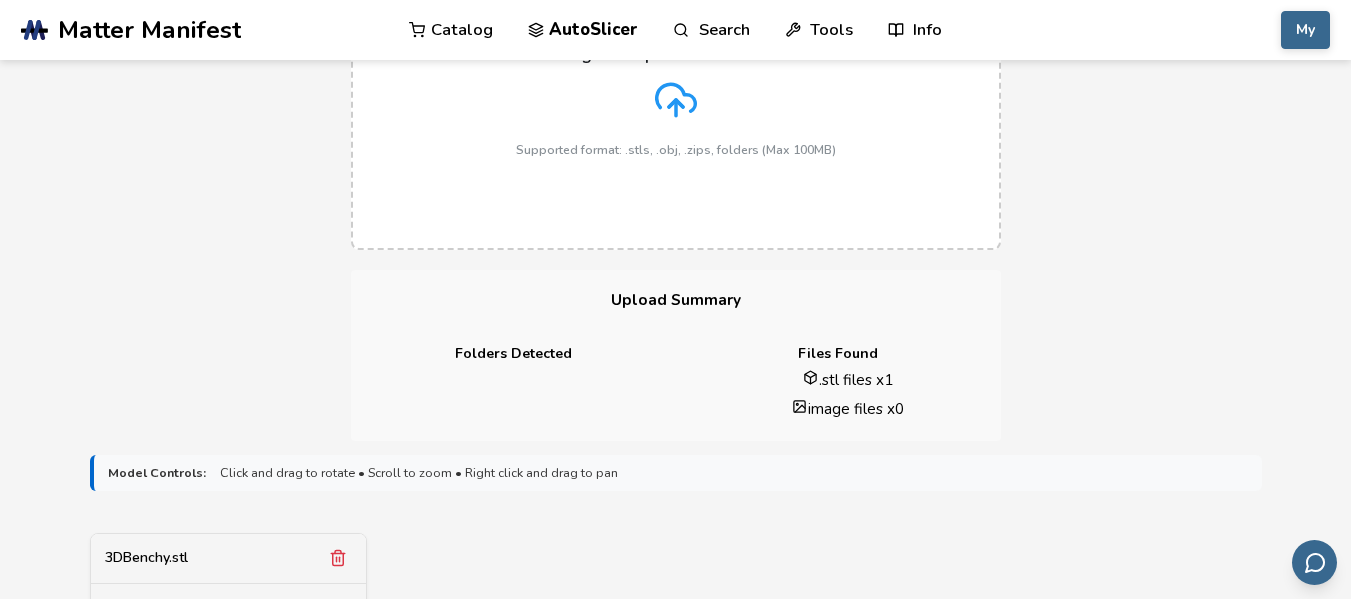 scroll, scrollTop: 278, scrollLeft: 0, axis: vertical 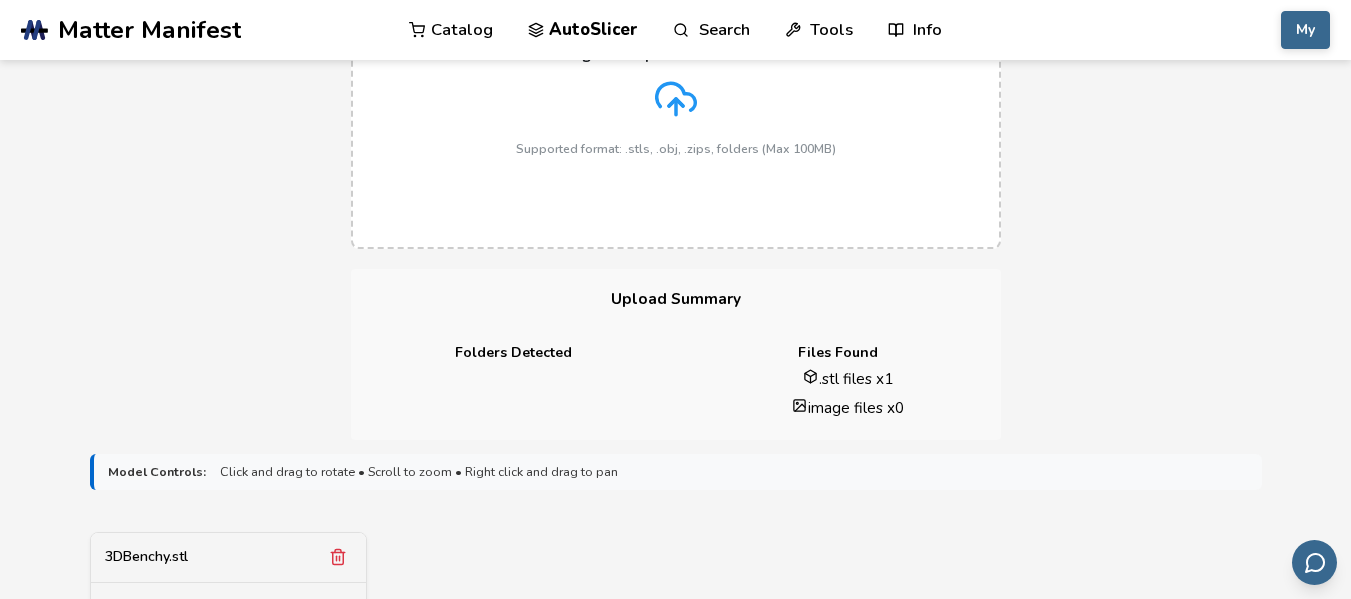 click on "Drag & Drop or Click to Select Supported format: .stls, .obj, .zips, folders (Max 100MB)" at bounding box center [675, 99] 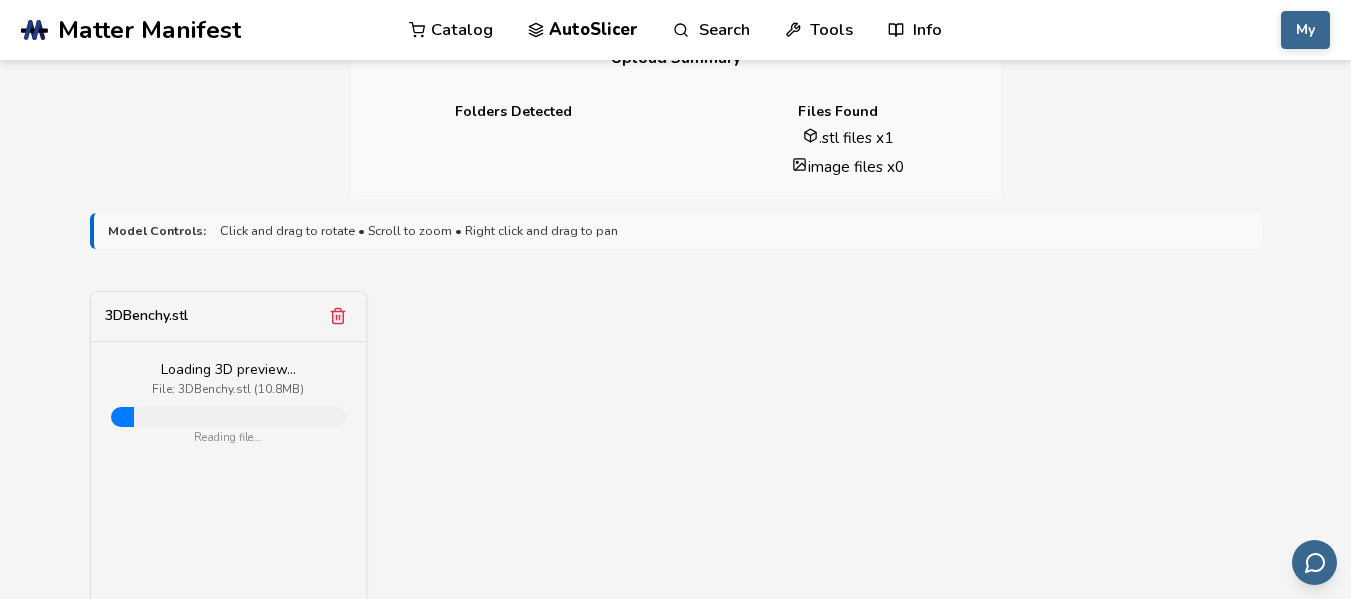 scroll, scrollTop: 544, scrollLeft: 0, axis: vertical 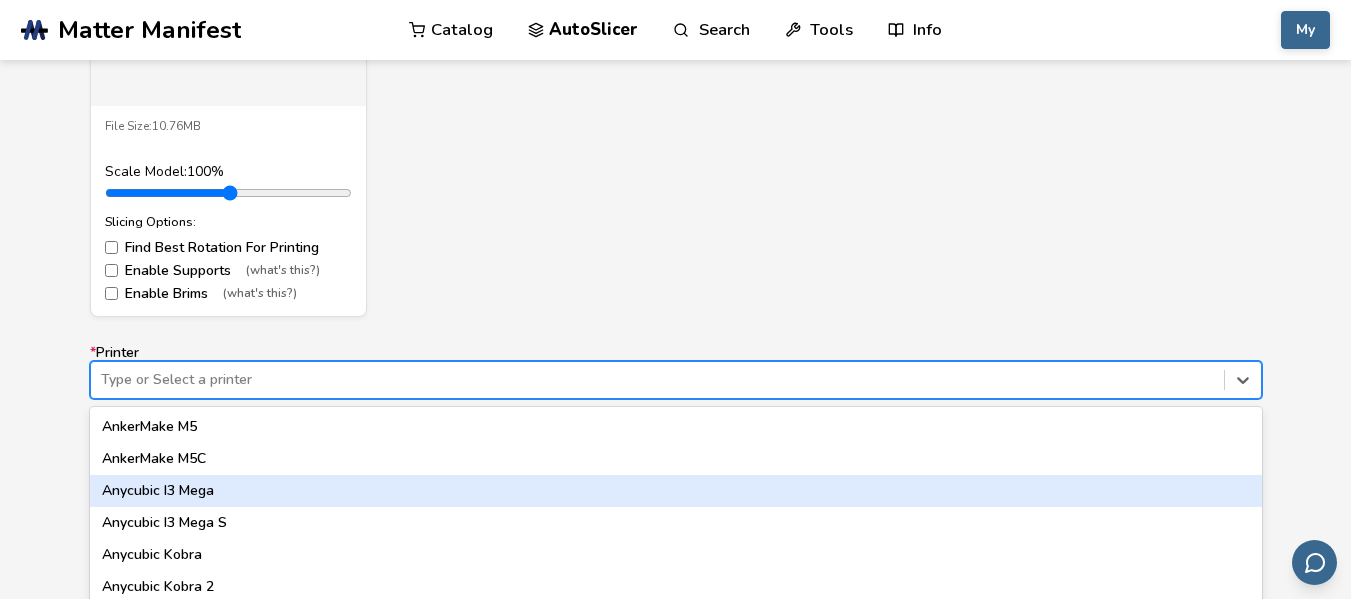 click on "60 results available. Use Up and Down to choose options, press Enter to select the currently focused option, press Escape to exit the menu, press Tab to select the option and exit the menu. Type or Select a printer AnkerMake M5 AnkerMake M5C Anycubic I3 Mega Anycubic I3 Mega S Anycubic Kobra Anycubic Kobra 2 Anycubic Kobra 2 Max Anycubic Kobra 2 Neo Anycubic Kobra 2 Plus Anycubic Kobra 2 Pro Anycubic Kobra 3 Anycubic Kobra Max Anycubic Kobra Plus Anycubic Mega Zero Bambu Lab A1 Mini Creality K1 Creality K1 Max Creality K1 SE Creality K1C Elegoo Neptune 1 Elegoo Neptune 2 Elegoo Neptune 2S Elegoo Neptune 3 Elegoo Neptune 3 Max Elegoo Neptune 3 Plus Elegoo Neptune 3 Pro Elegoo Neptune 4 Elegoo Neptune 4 Max Elegoo Neptune 4 Plus Elegoo Neptune 4 Pro Elegoo Neptune X Ender 3 Ender 3 [PERSON_NAME] 3 Max Neo Ender 3 Neo Ender 3 Pro Ender 3 S1 Ender 3 S1 Plus Ender 3 S1 Pro Ender 3 V2 Ender 3 V2 Neo Ender 3 V3 Ender 3 V3 [PERSON_NAME] 3 V3 Plus Ender 3 V3 [PERSON_NAME] 5 Ender 5 Plus Ender 5 Pro Ender 5 S1 [PERSON_NAME] I3 MK3 [PERSON_NAME] MK4" at bounding box center (676, 380) 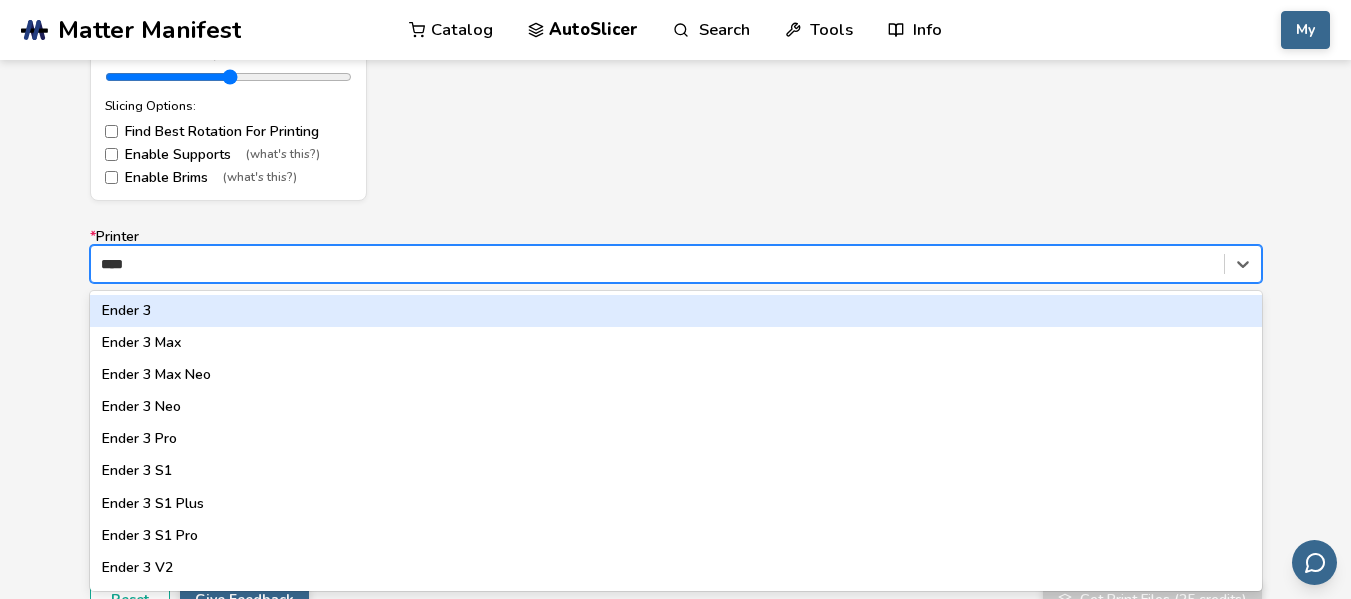 type on "*****" 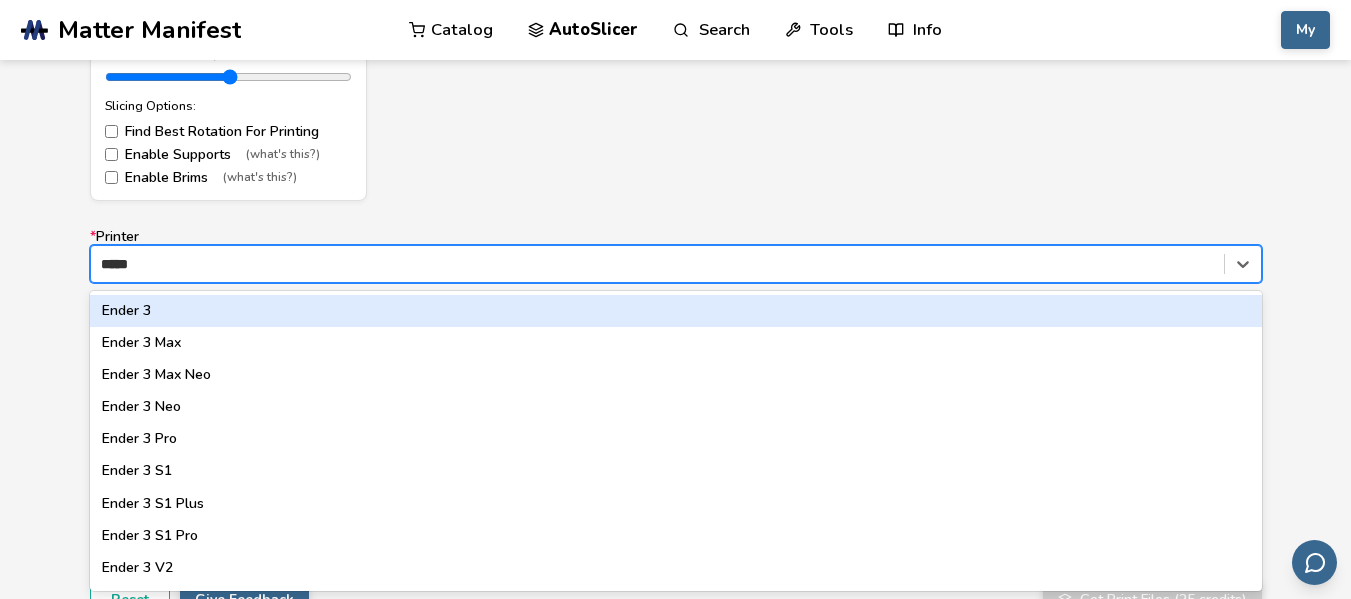 click on "Ender 3" at bounding box center [676, 311] 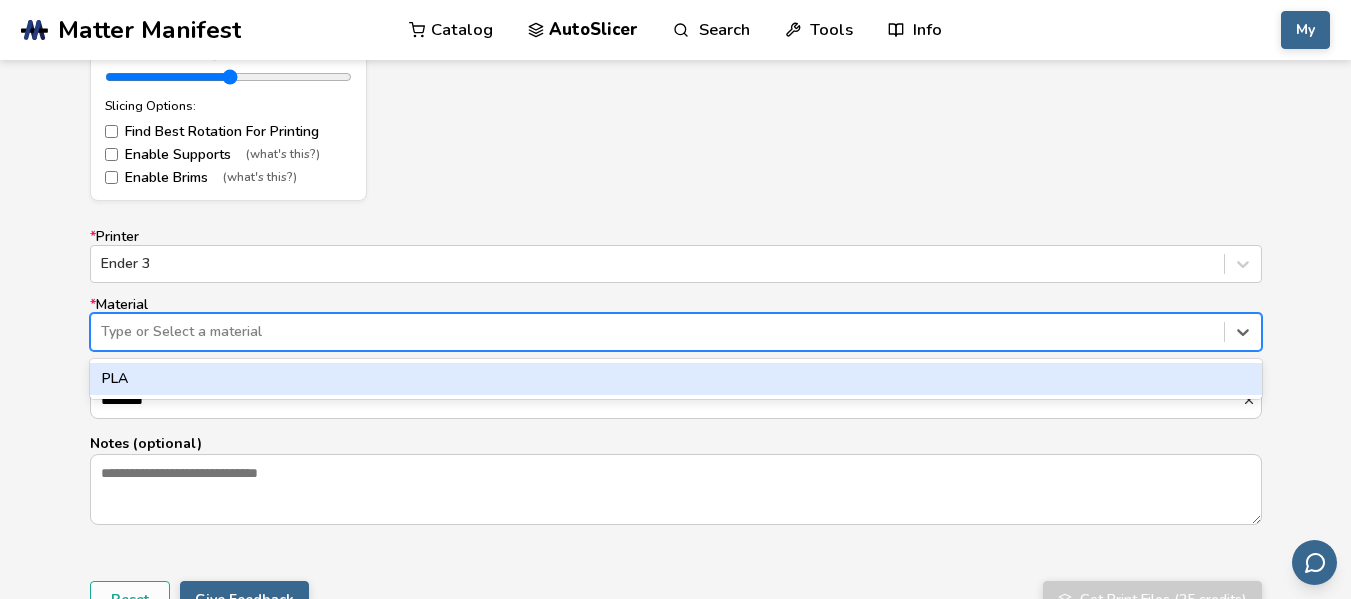 click at bounding box center [657, 332] 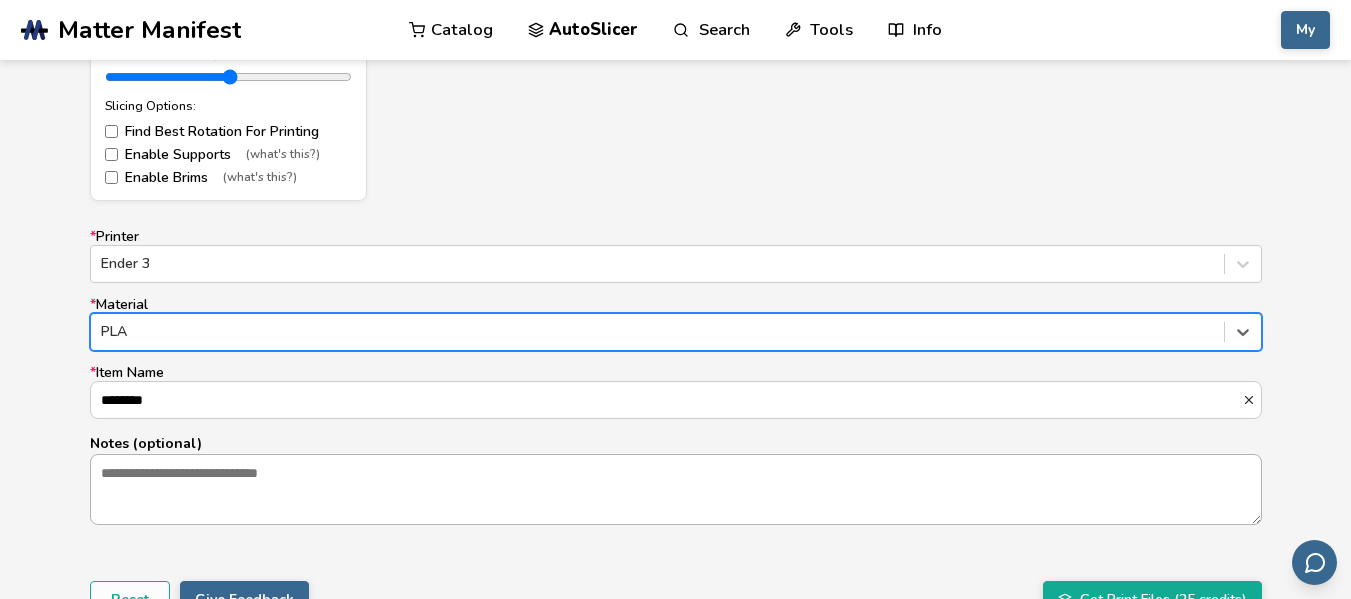 scroll, scrollTop: 1350, scrollLeft: 0, axis: vertical 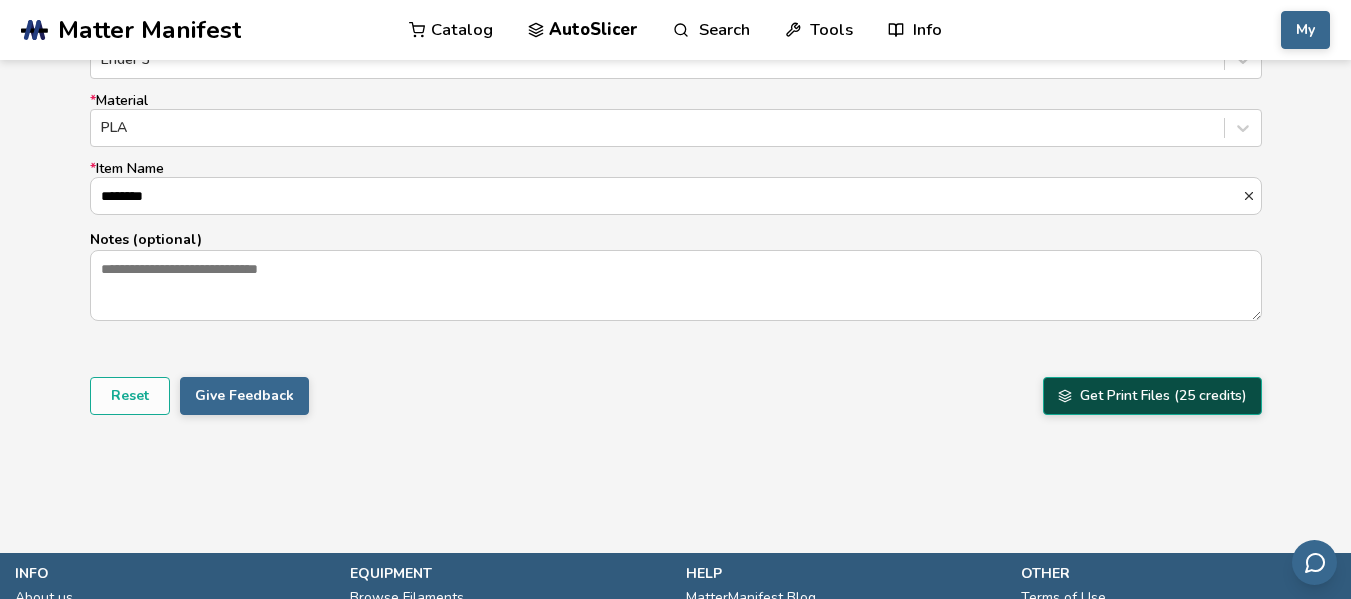 click on "Get Print Files (25 credits)" at bounding box center [1152, 396] 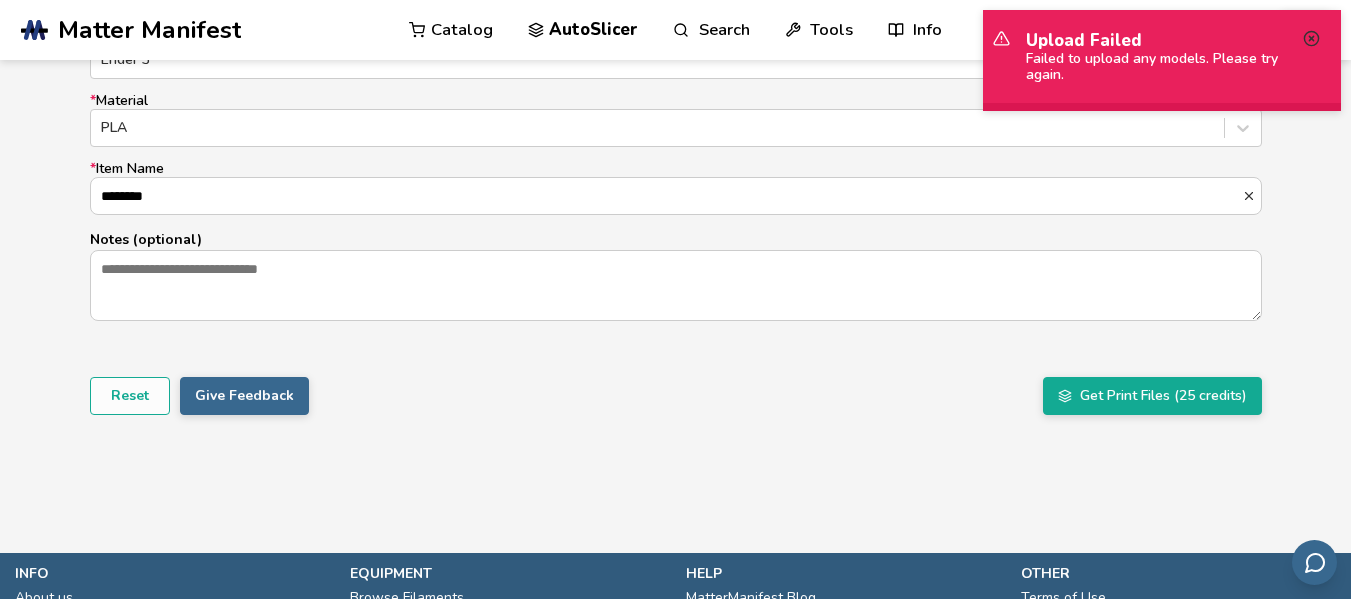 click 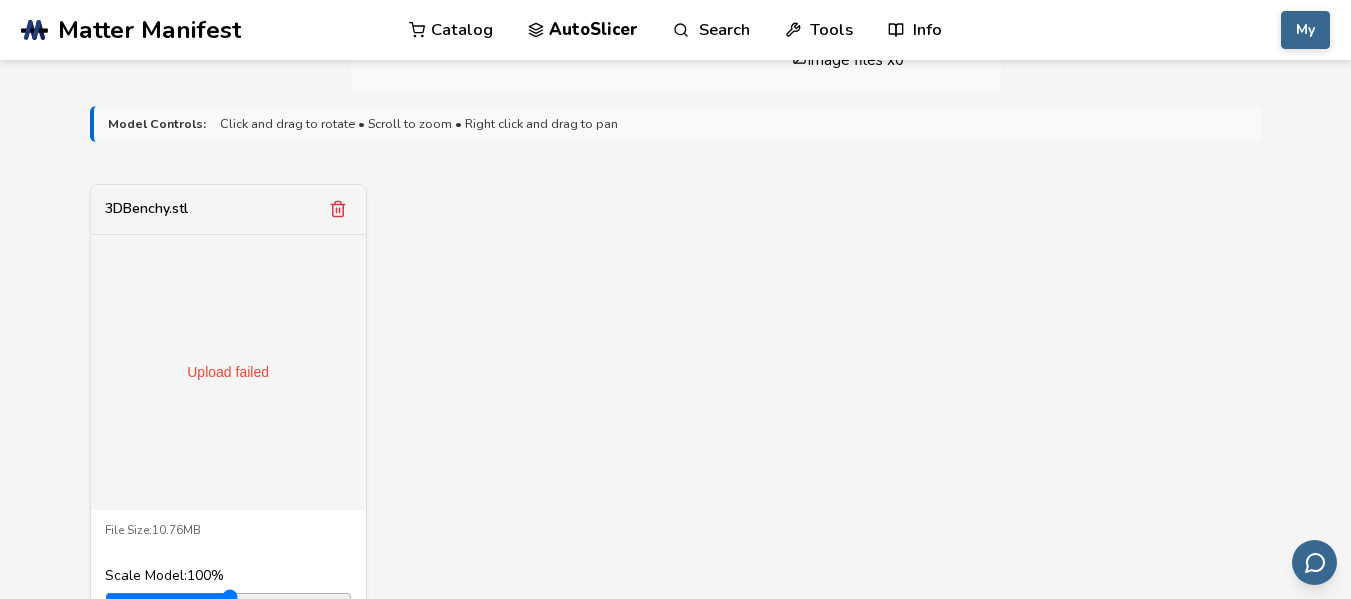 scroll, scrollTop: 625, scrollLeft: 0, axis: vertical 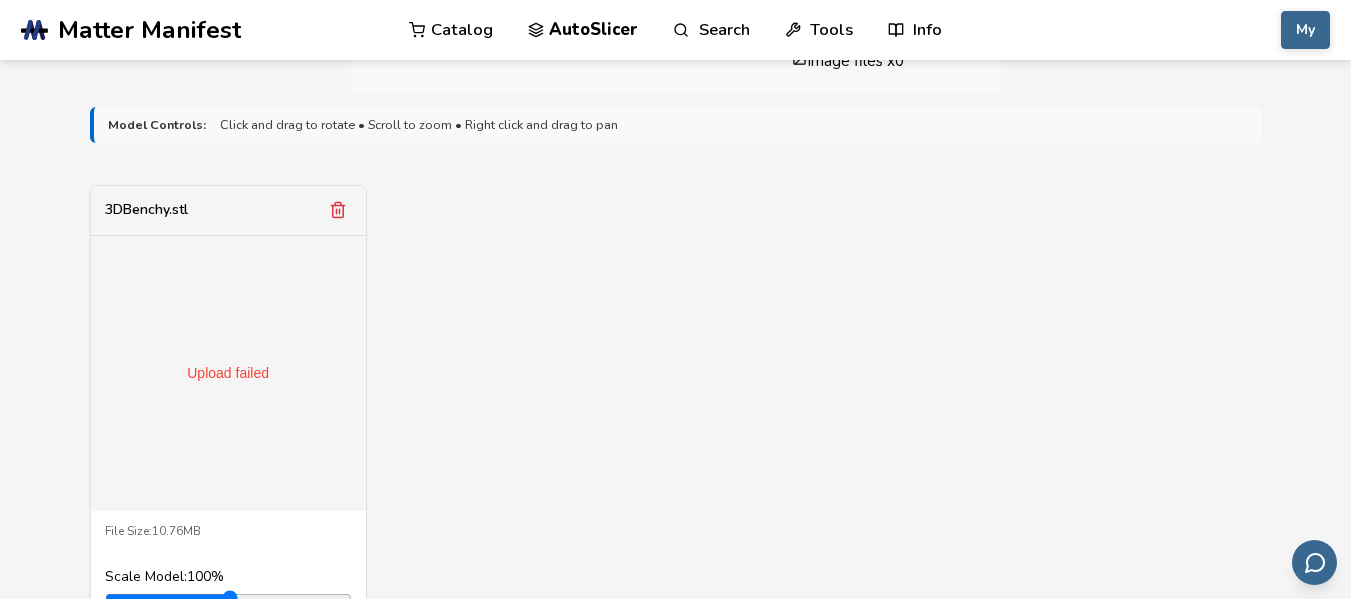 click on "3DBenchy.stl" at bounding box center (228, 211) 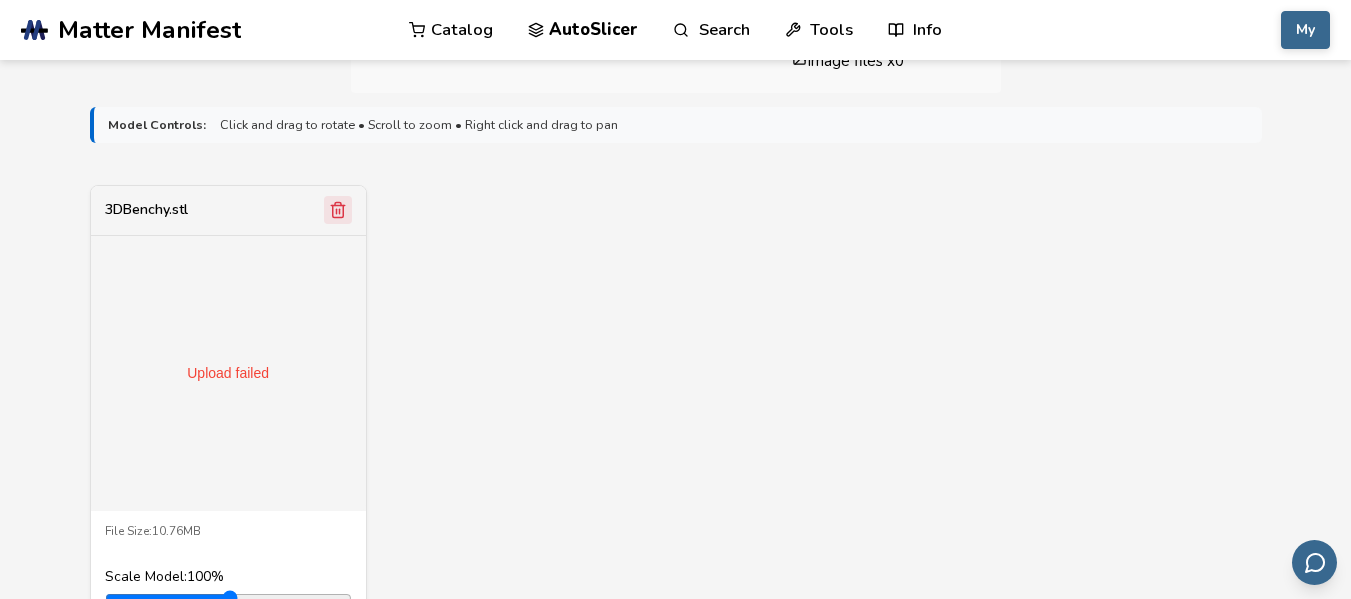 click 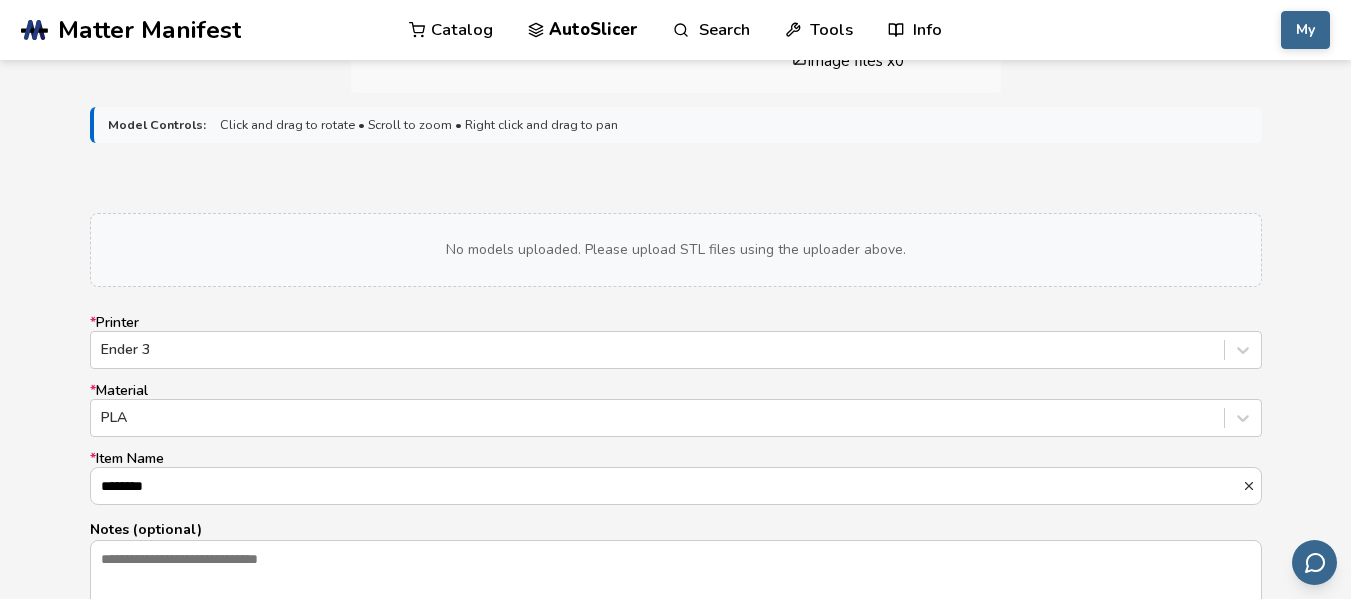 click on "No models uploaded. Please upload STL files using the uploader above." at bounding box center (676, 250) 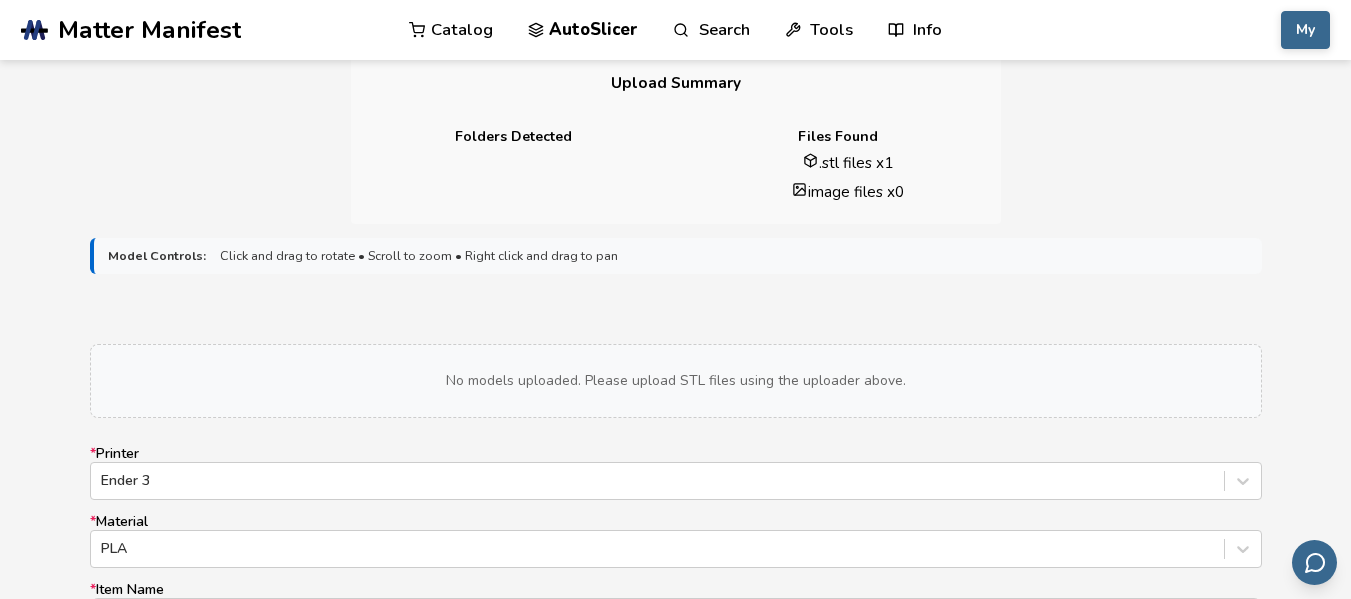 scroll, scrollTop: 282, scrollLeft: 0, axis: vertical 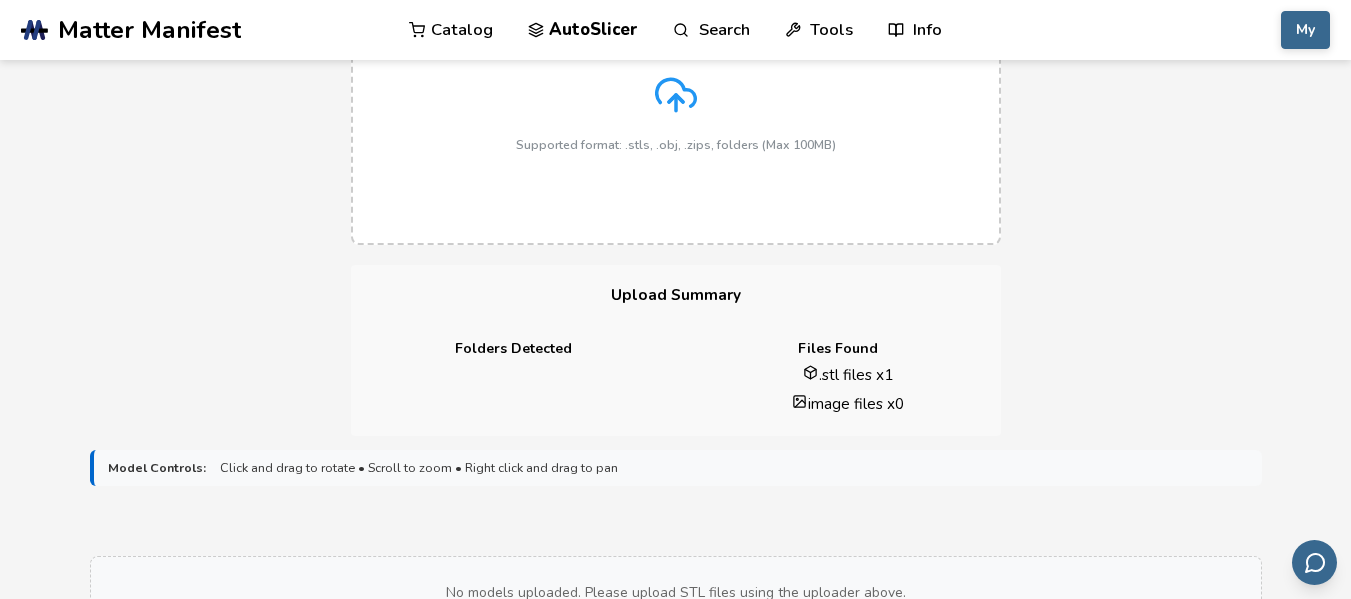 click on "Drag & Drop or Click to Select Supported format: .stls, .obj, .zips, folders (Max 100MB)" at bounding box center (676, 95) 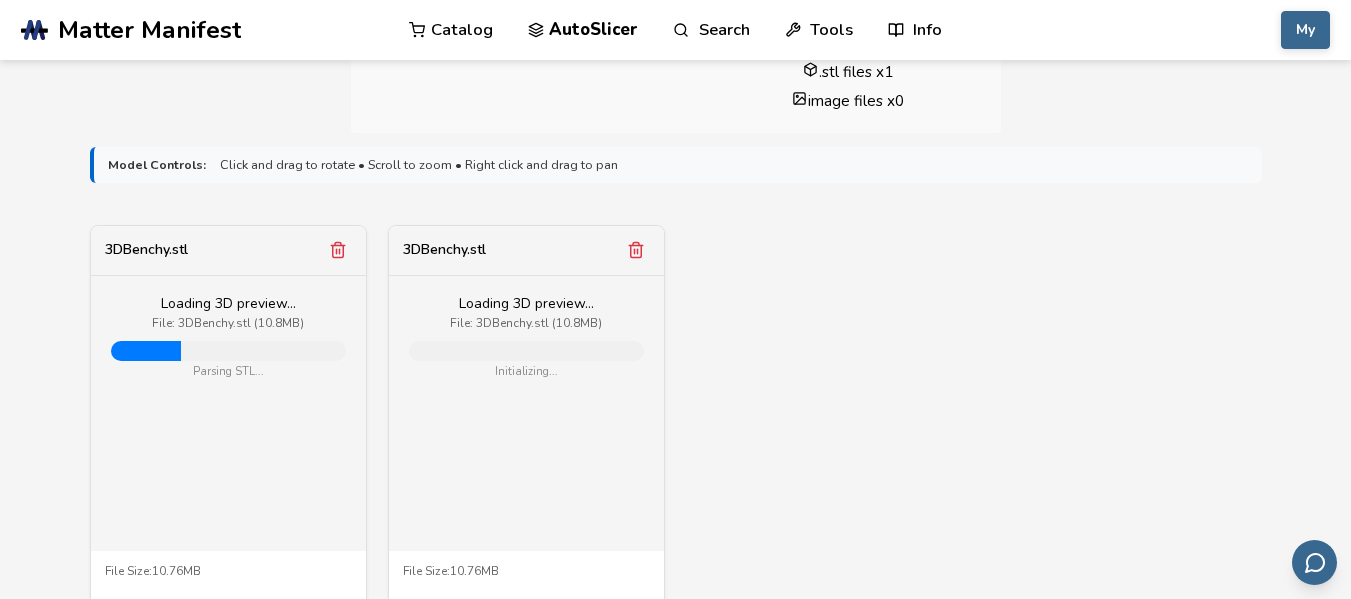 scroll, scrollTop: 590, scrollLeft: 0, axis: vertical 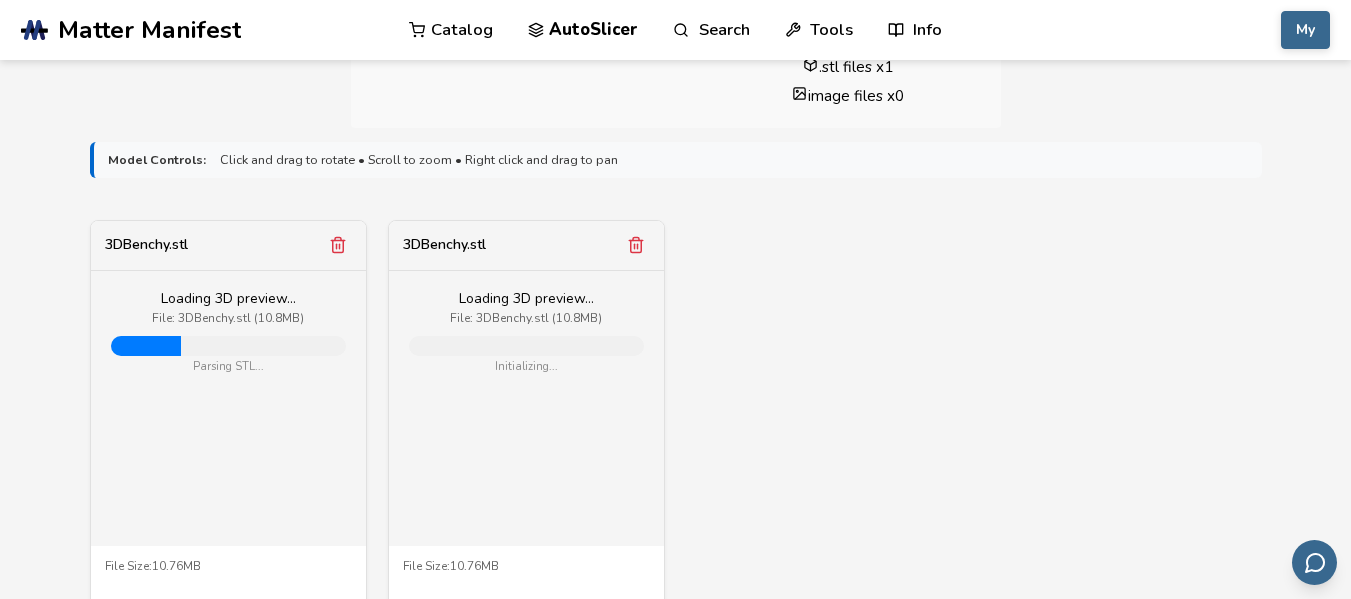 click 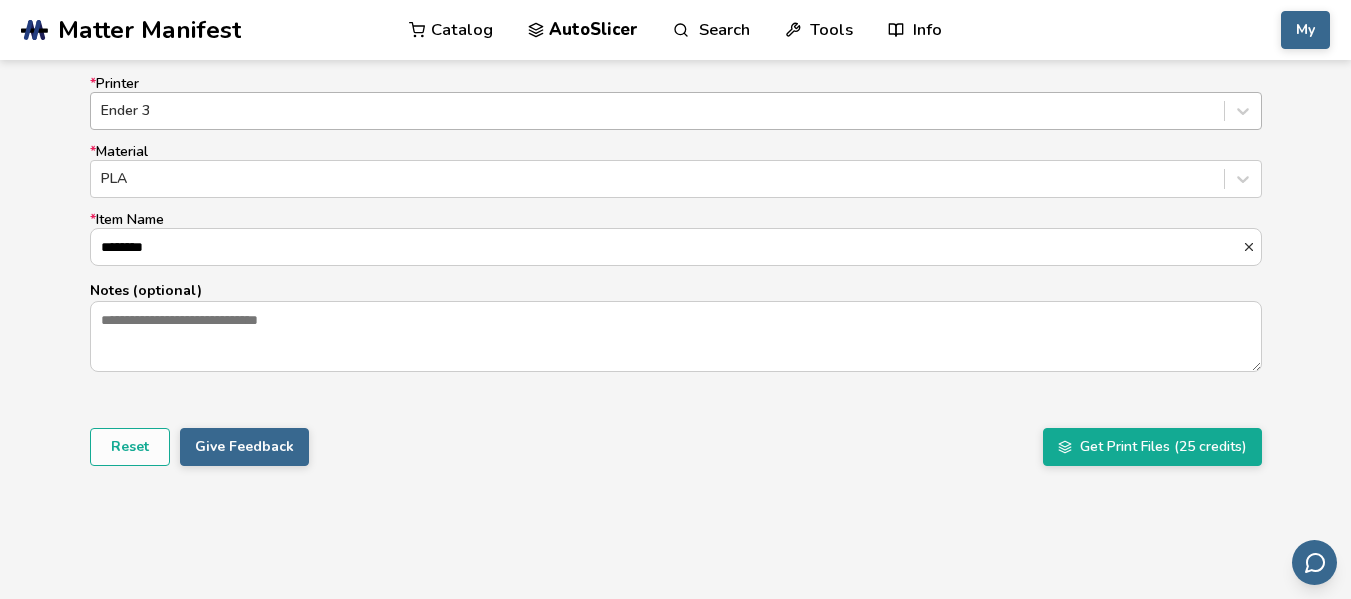scroll, scrollTop: 1300, scrollLeft: 0, axis: vertical 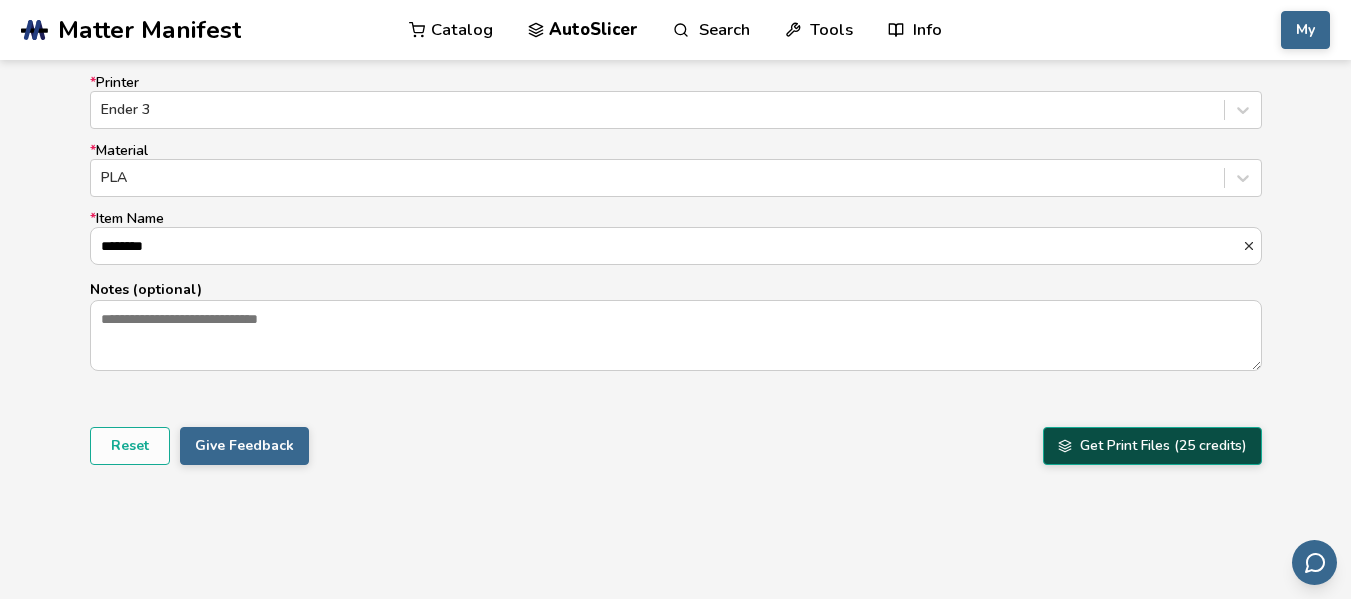click on "Get Print Files (25 credits)" at bounding box center (1152, 446) 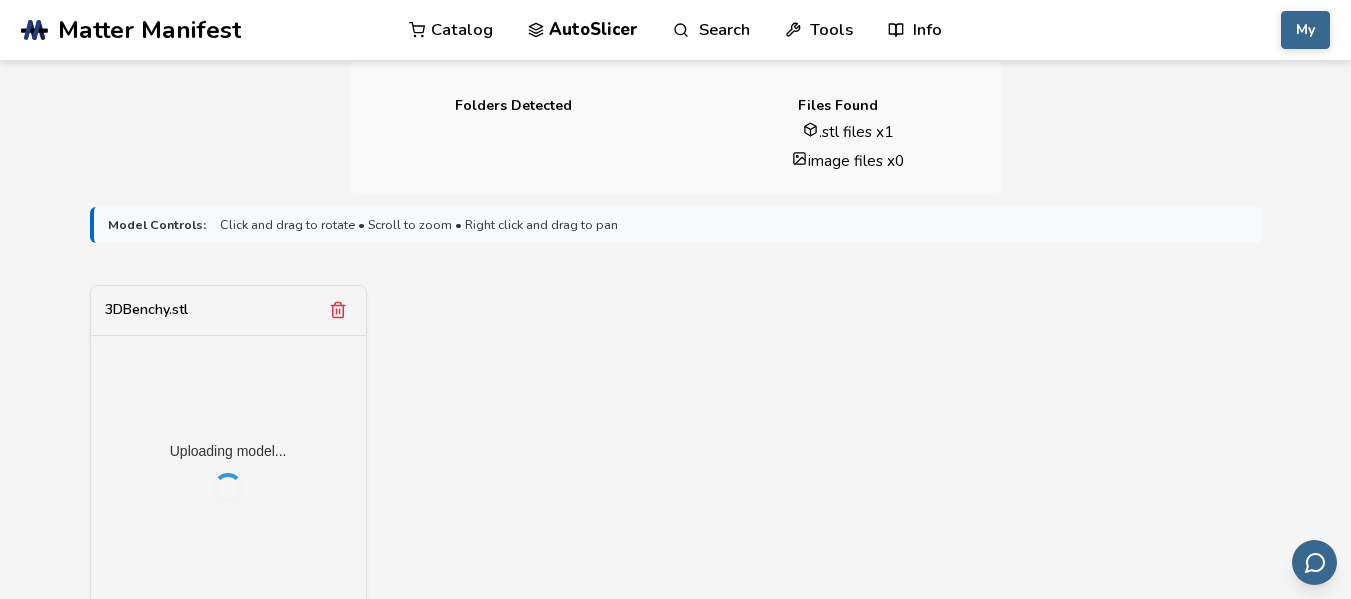 scroll, scrollTop: 811, scrollLeft: 0, axis: vertical 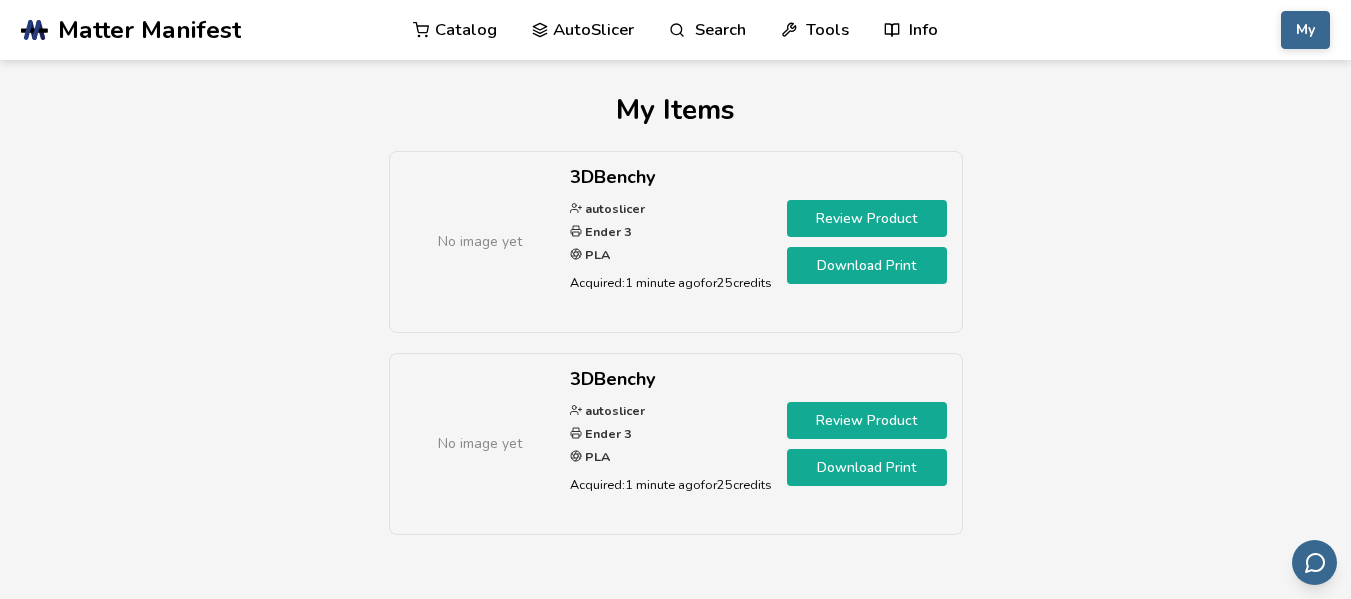 click on "Download Print" at bounding box center (867, 265) 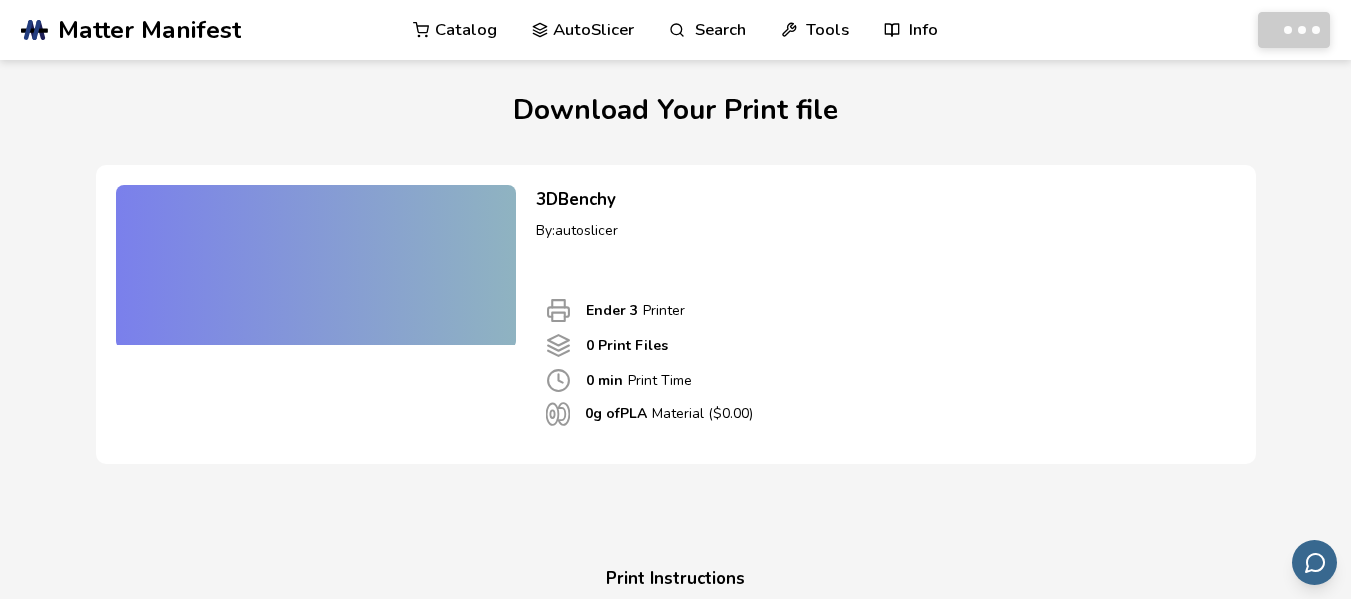 scroll, scrollTop: 456, scrollLeft: 0, axis: vertical 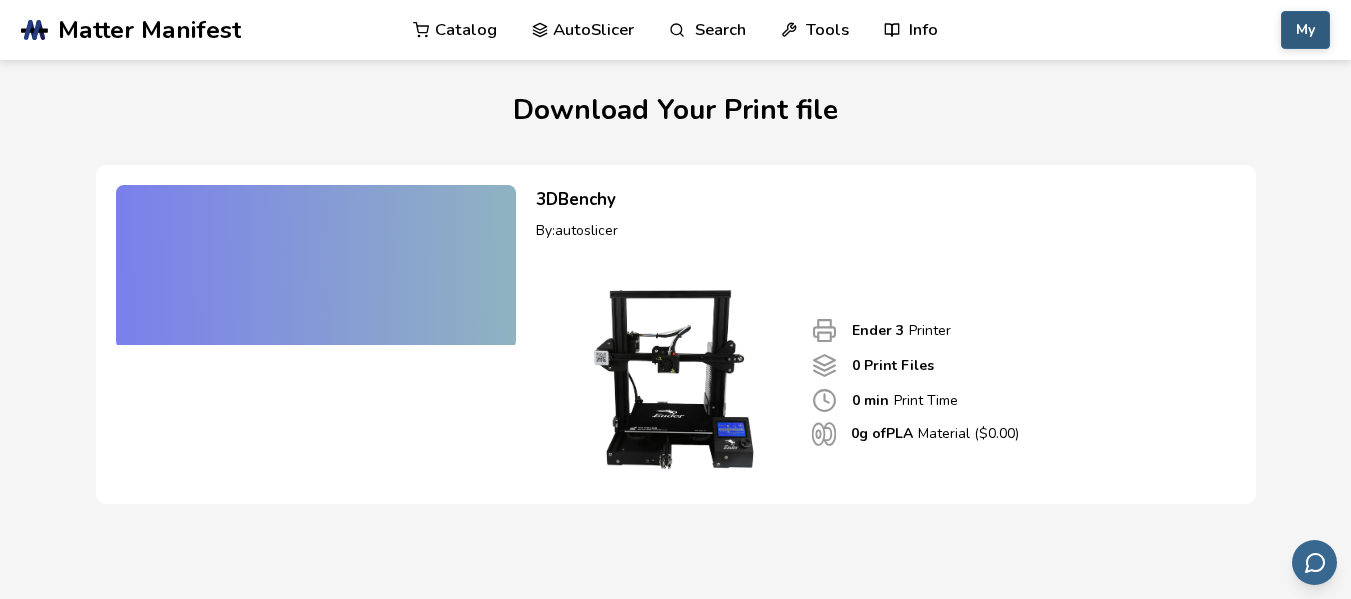 click on "My" at bounding box center (1305, 30) 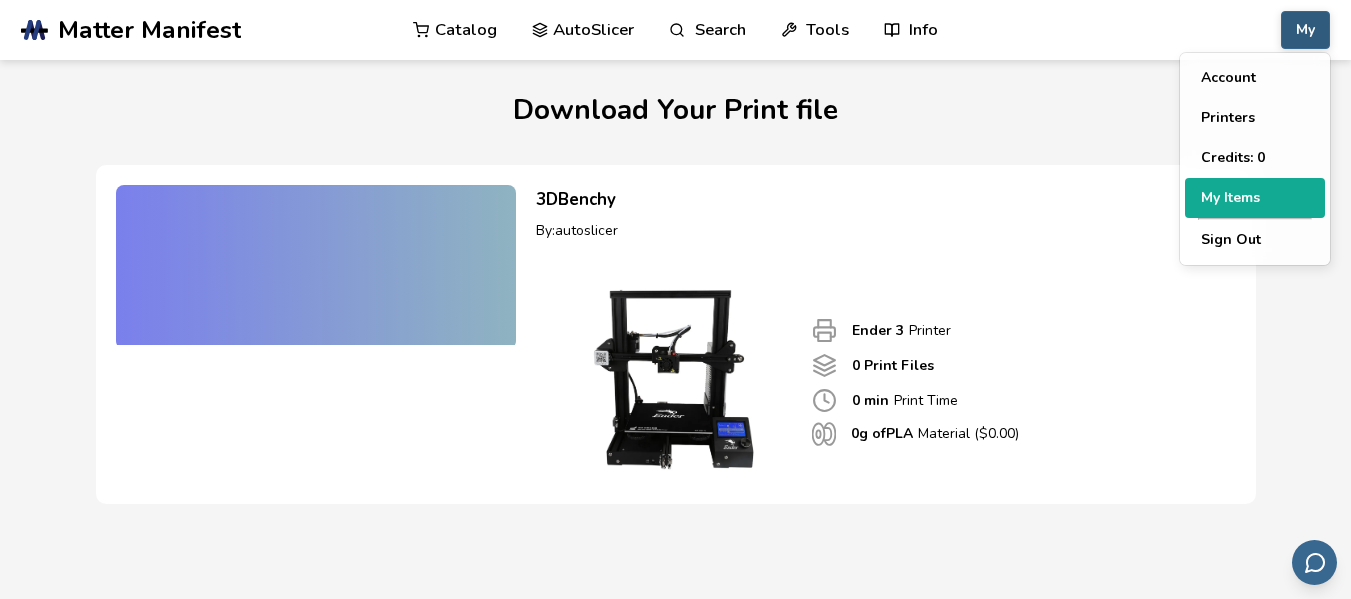 click on "My Items" at bounding box center [1255, 198] 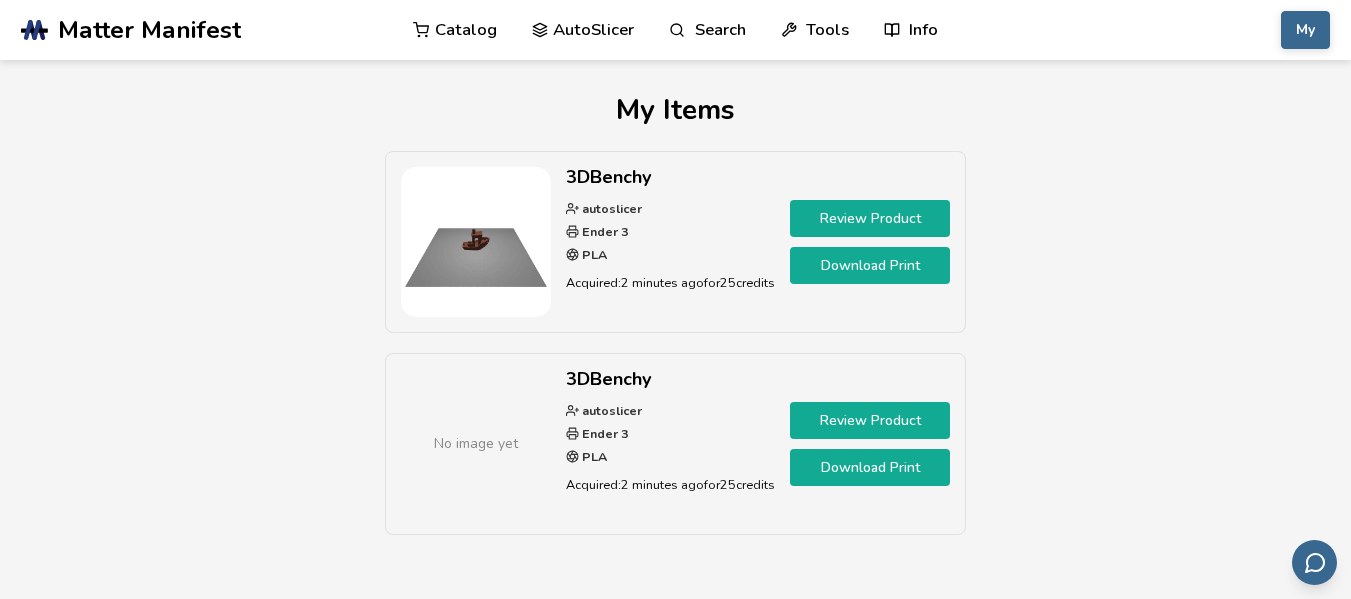 click on "Download Print" at bounding box center [870, 265] 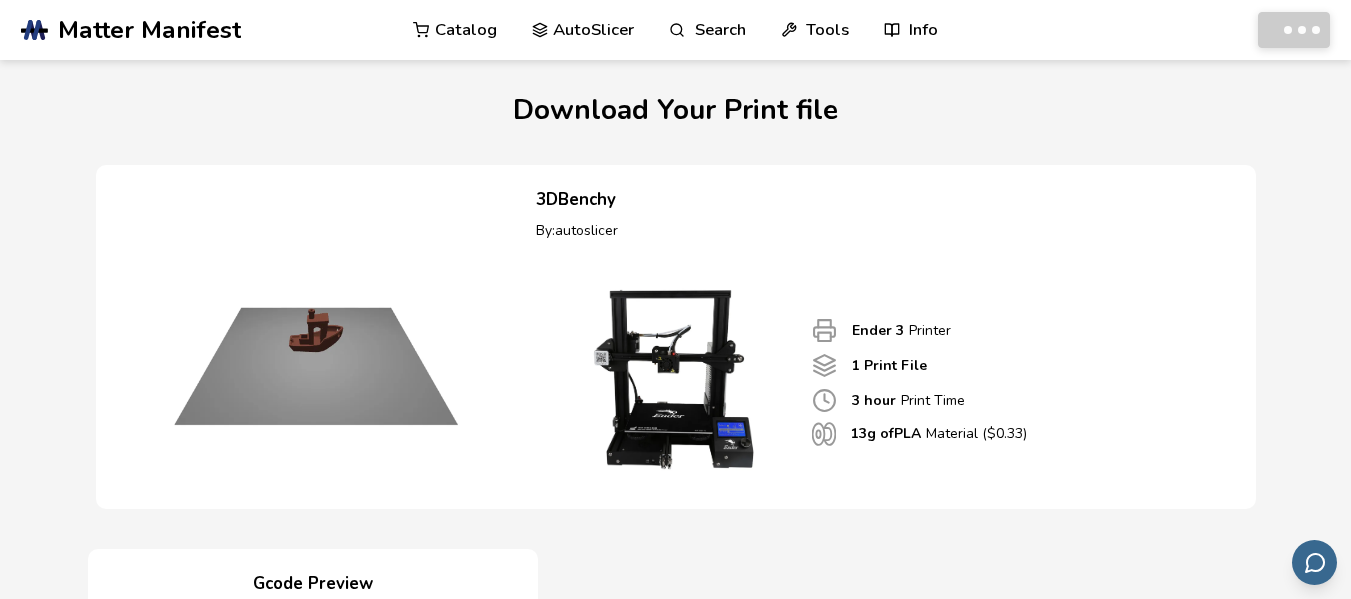 scroll, scrollTop: 0, scrollLeft: 0, axis: both 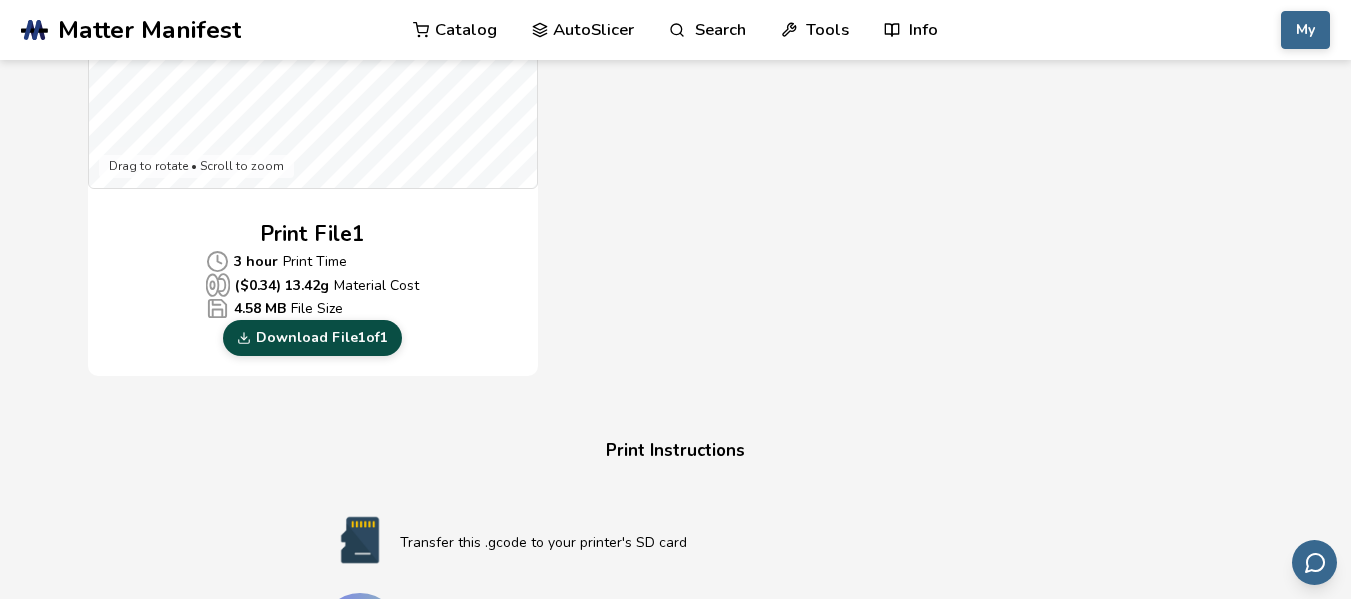 click on "Download File  1  of  1" at bounding box center [312, 338] 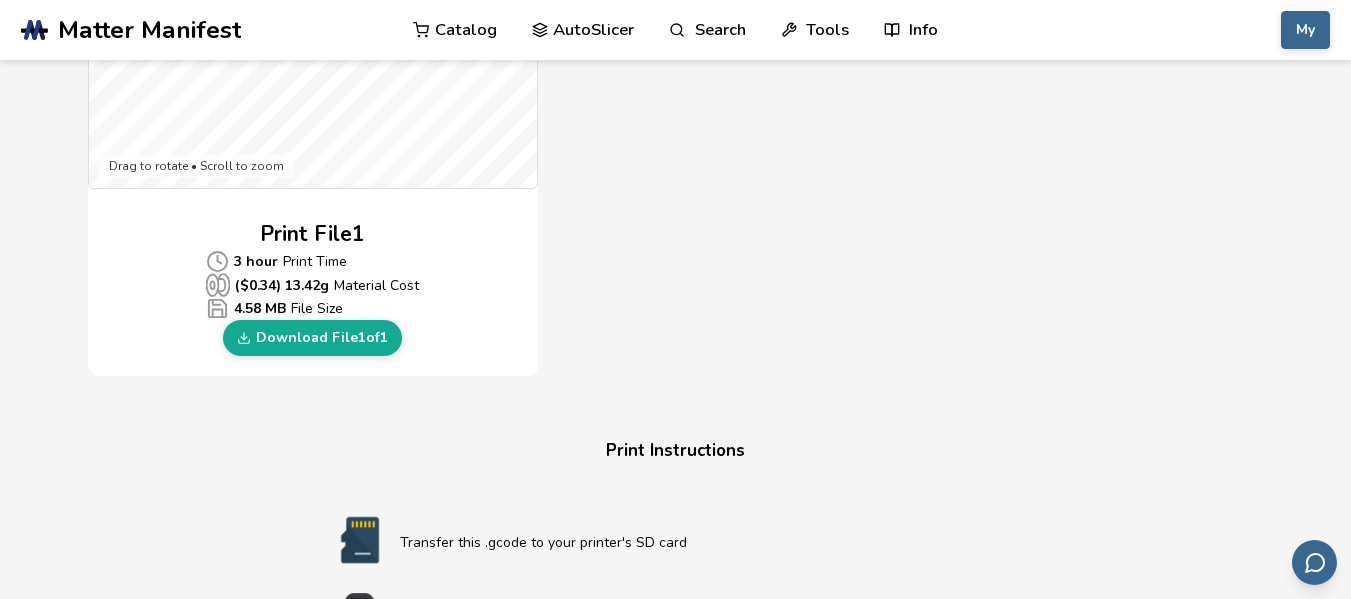 scroll, scrollTop: 1202, scrollLeft: 0, axis: vertical 